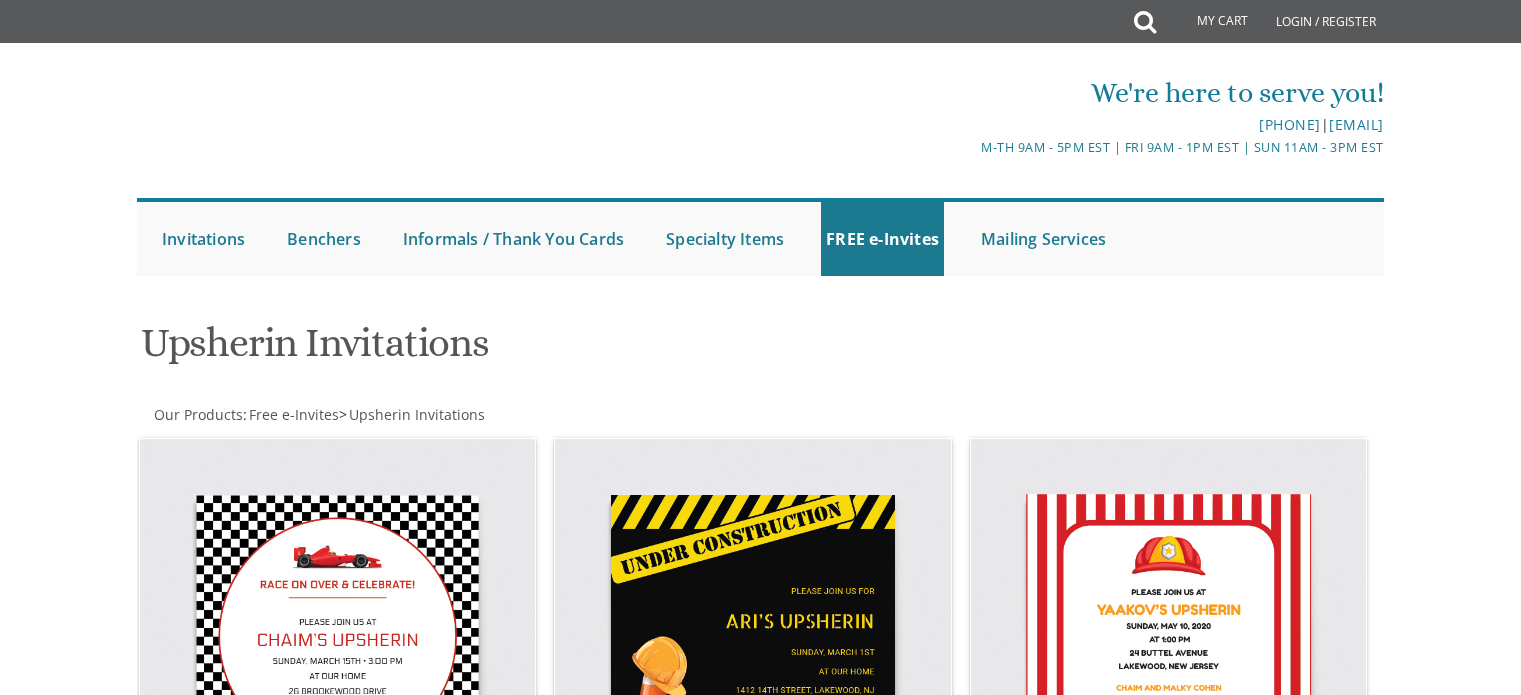 scroll, scrollTop: 0, scrollLeft: 0, axis: both 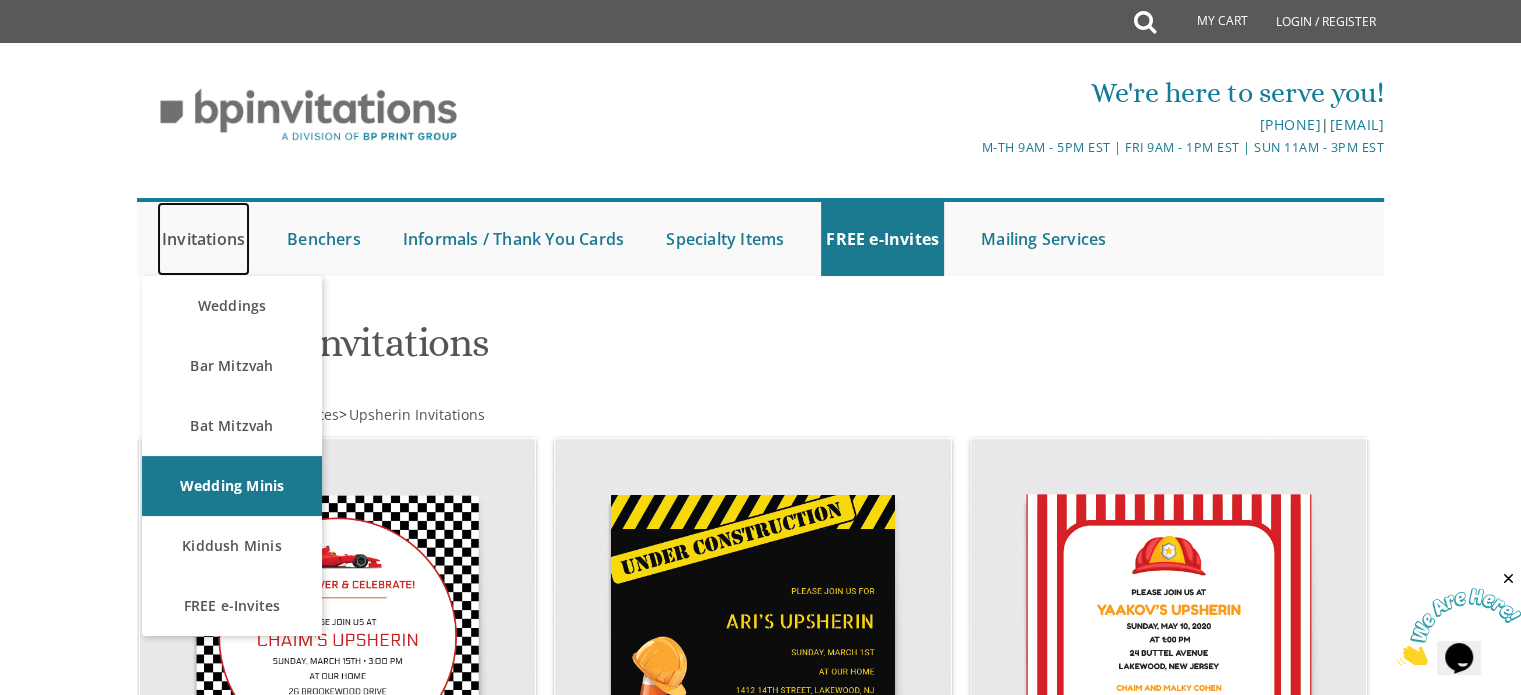 click on "Invitations" at bounding box center (203, 239) 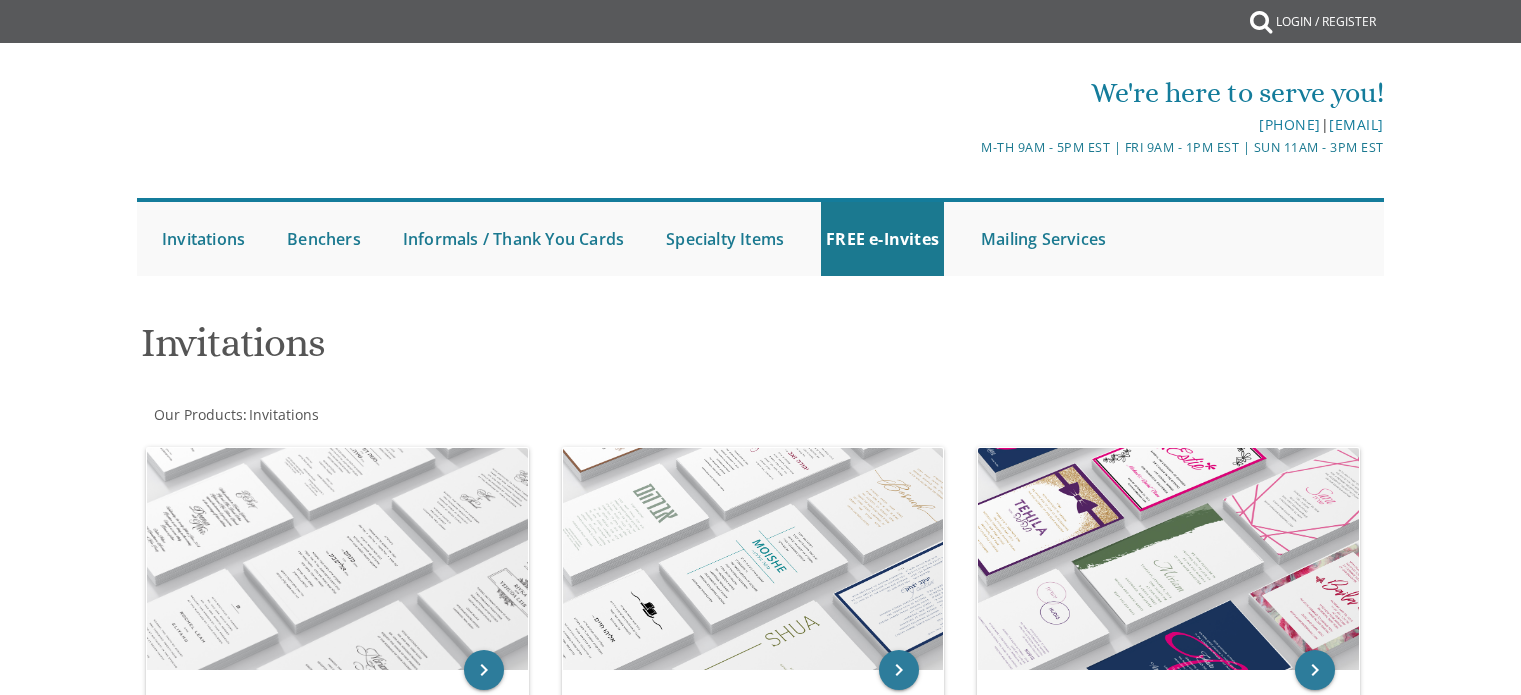 scroll, scrollTop: 0, scrollLeft: 0, axis: both 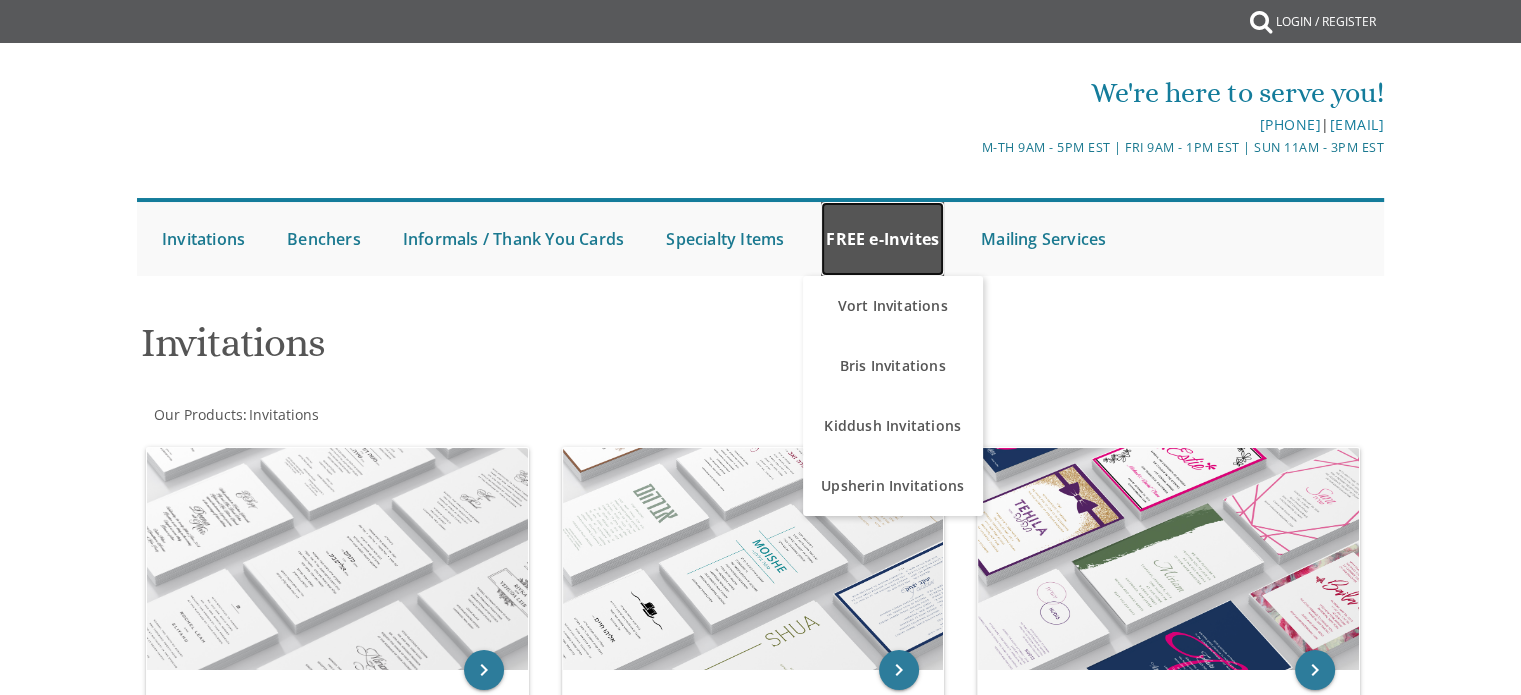 click on "FREE e-Invites" at bounding box center [882, 239] 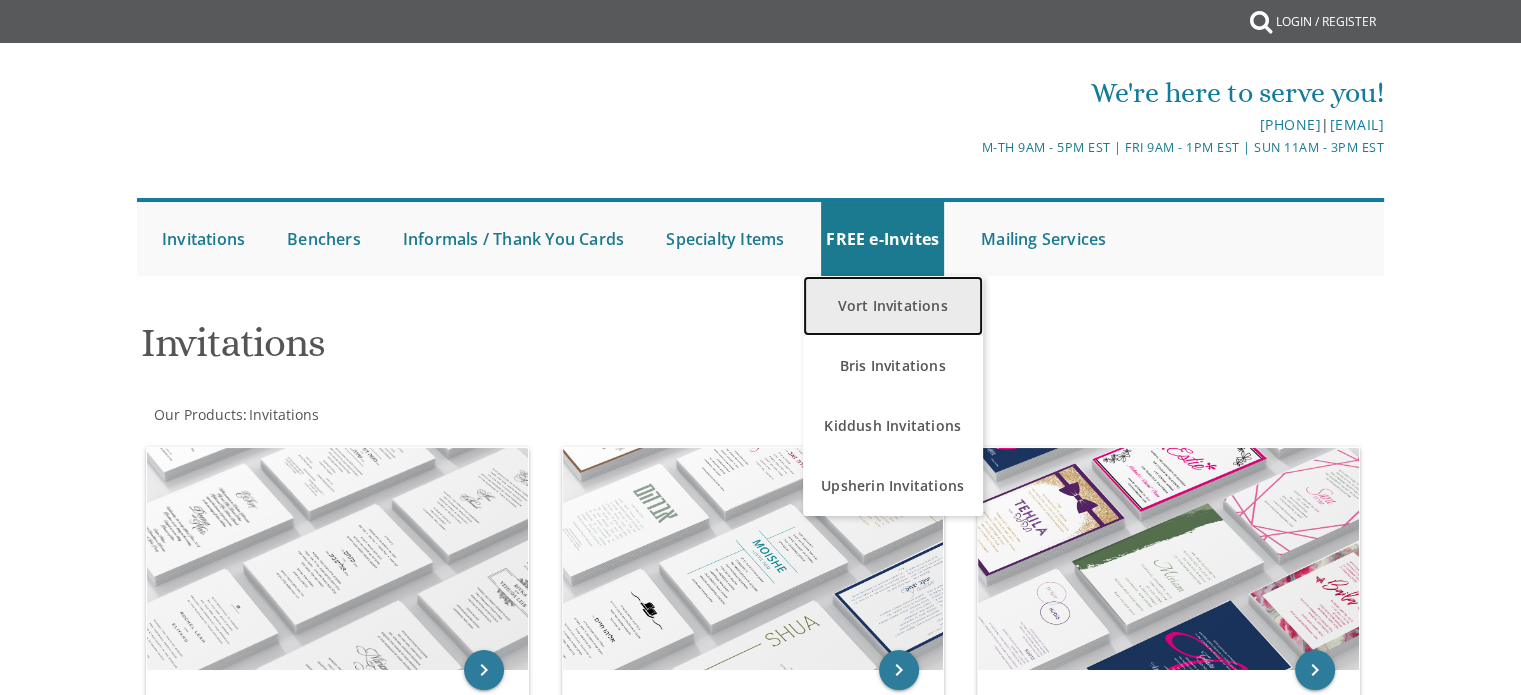 click on "Vort Invitations" at bounding box center [893, 306] 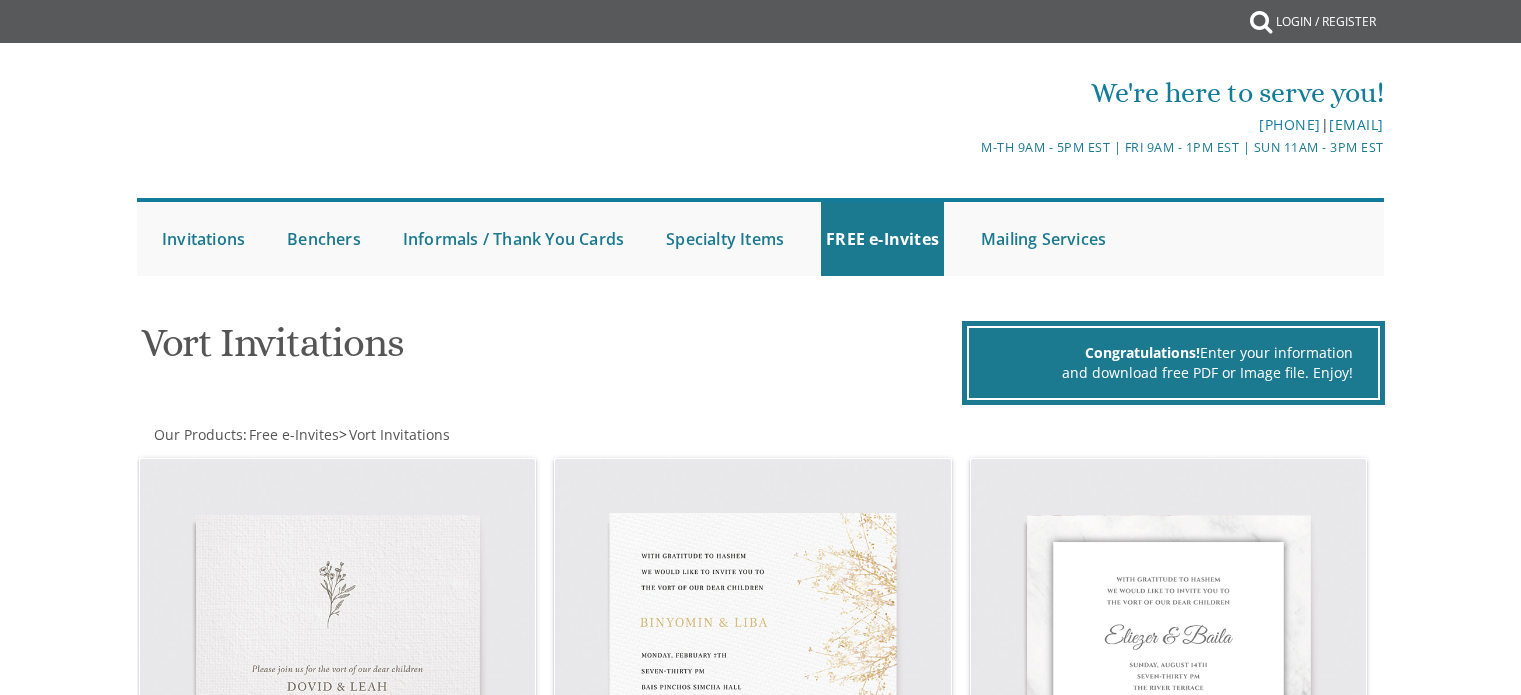 scroll, scrollTop: 0, scrollLeft: 0, axis: both 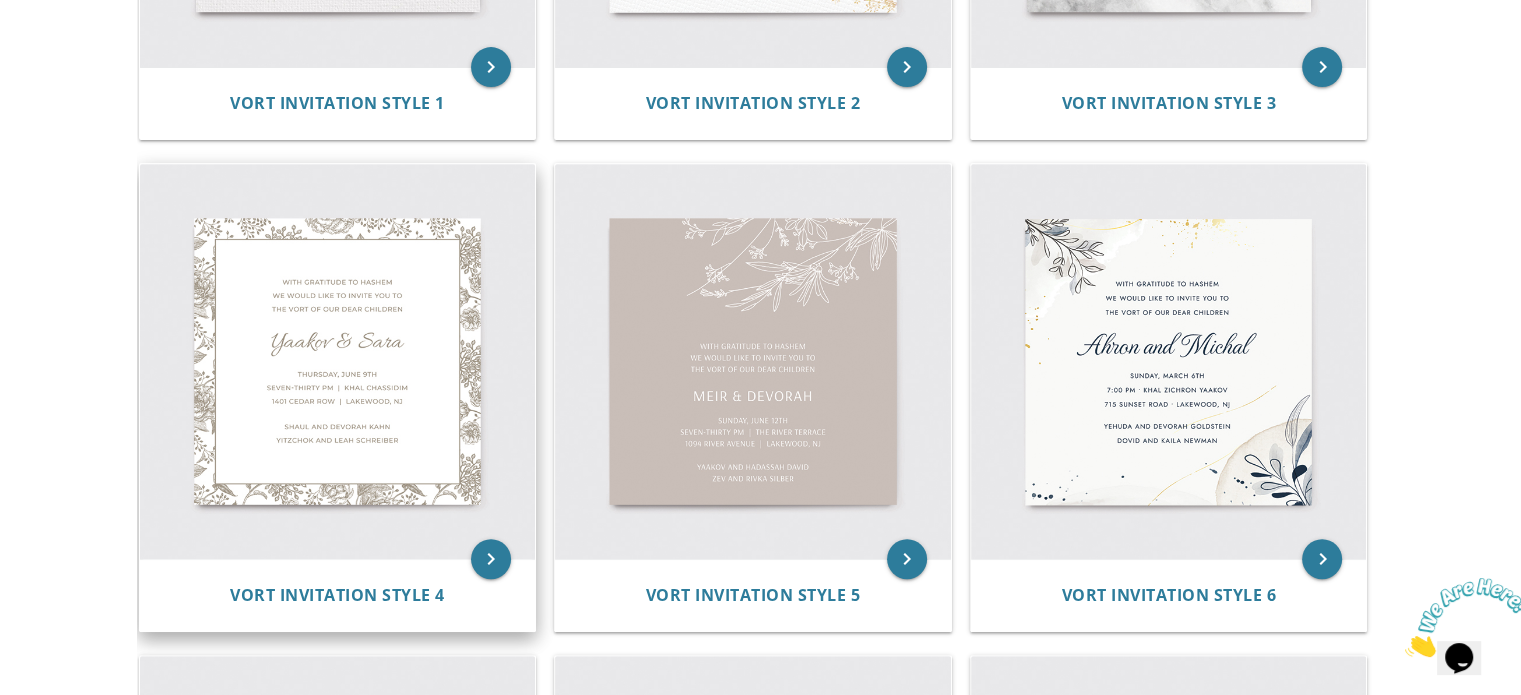 click at bounding box center [338, 362] 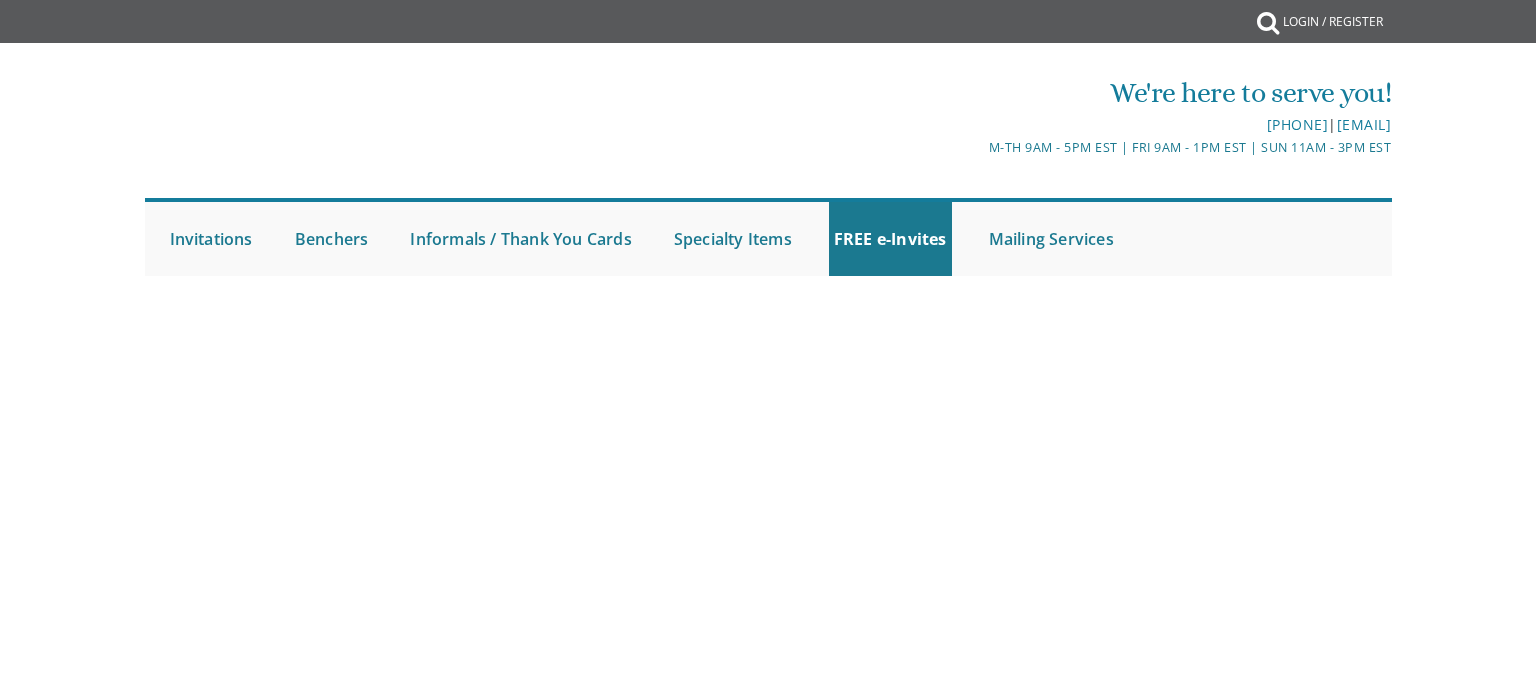 scroll, scrollTop: 0, scrollLeft: 0, axis: both 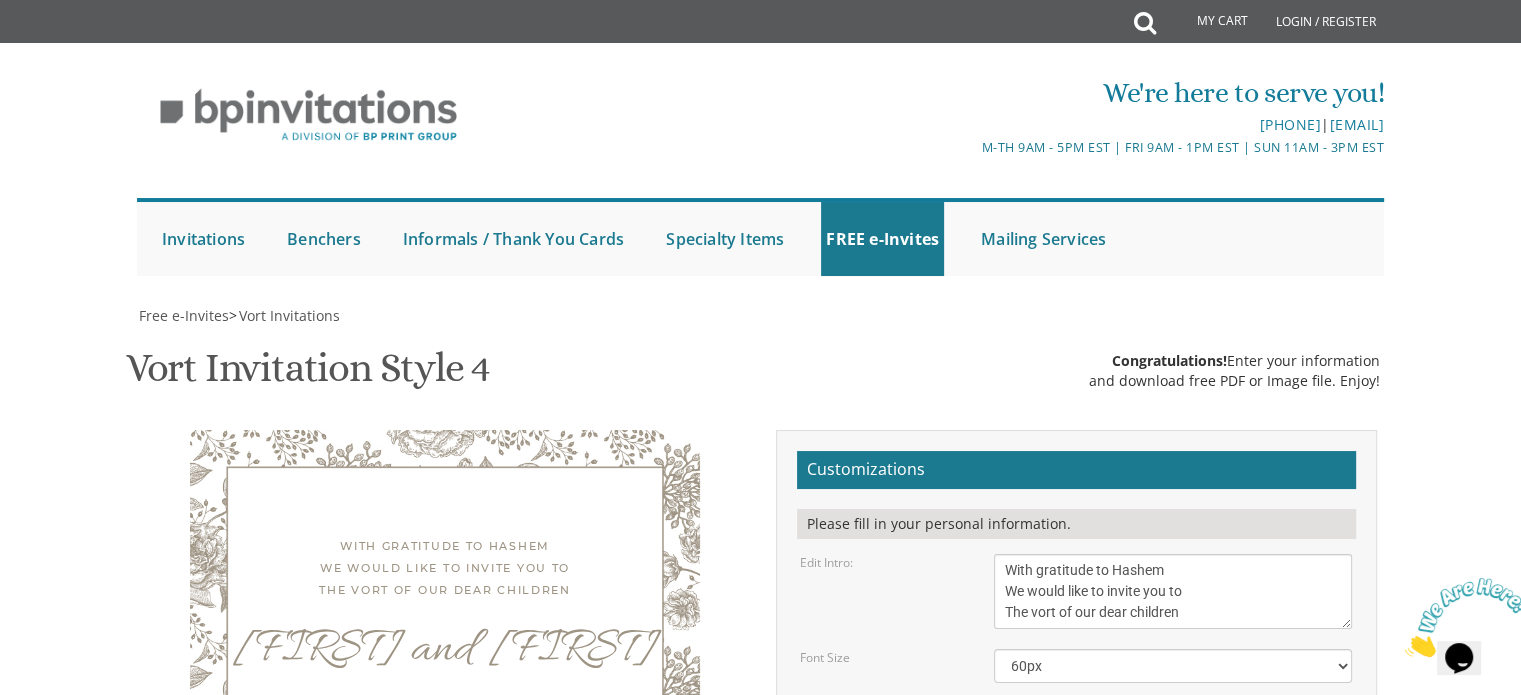 click on "With gratitude to Hashem
We would like to invite you to
The vort of our dear children" at bounding box center (1173, 591) 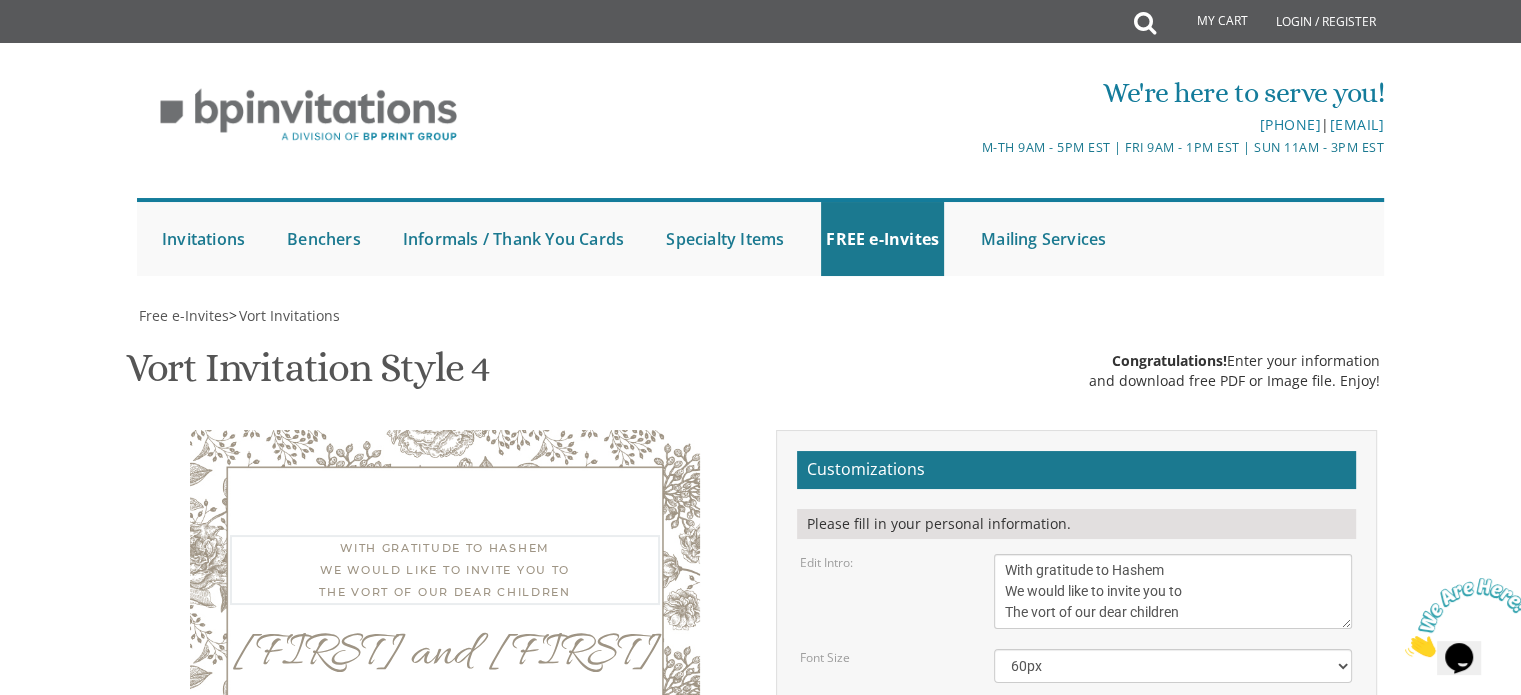 click on "With gratitude to Hashem
We would like to invite you to
The vort of our dear children" at bounding box center [1173, 591] 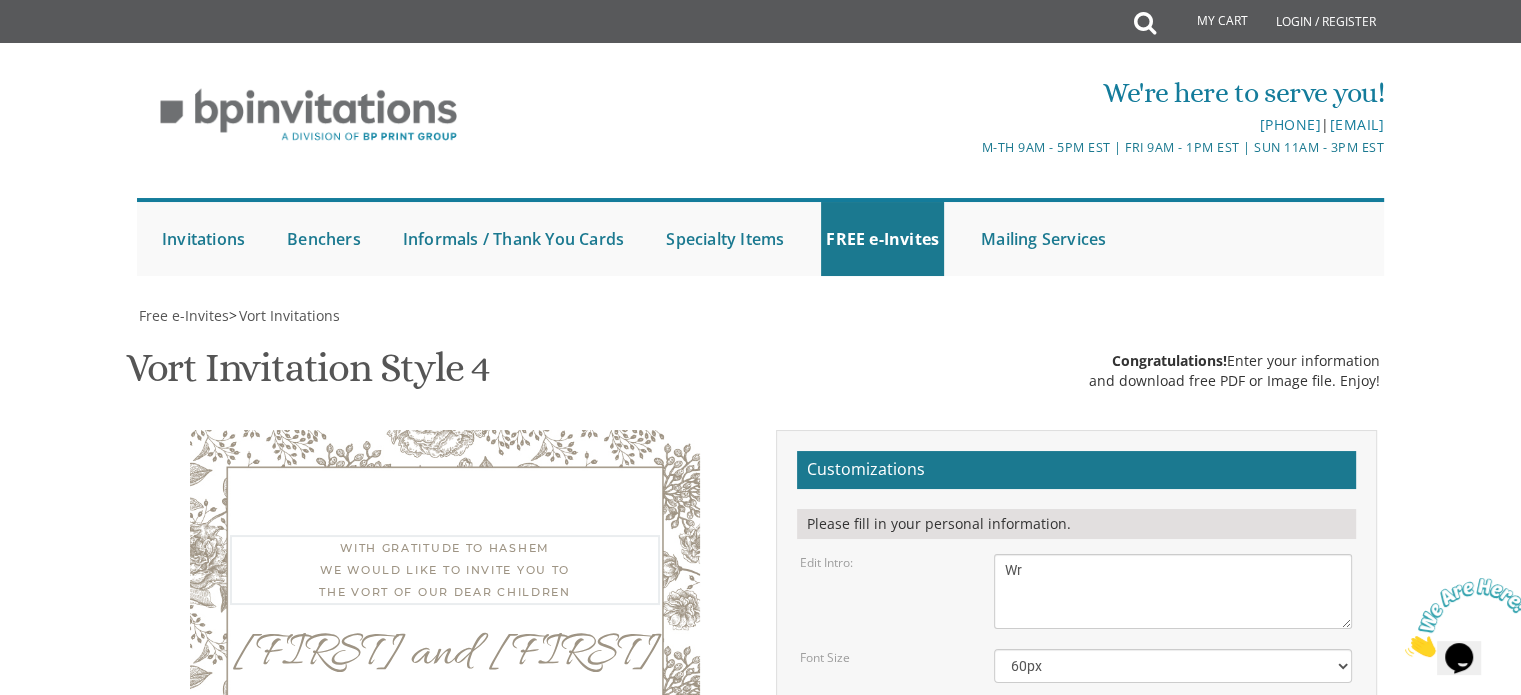 type on "W" 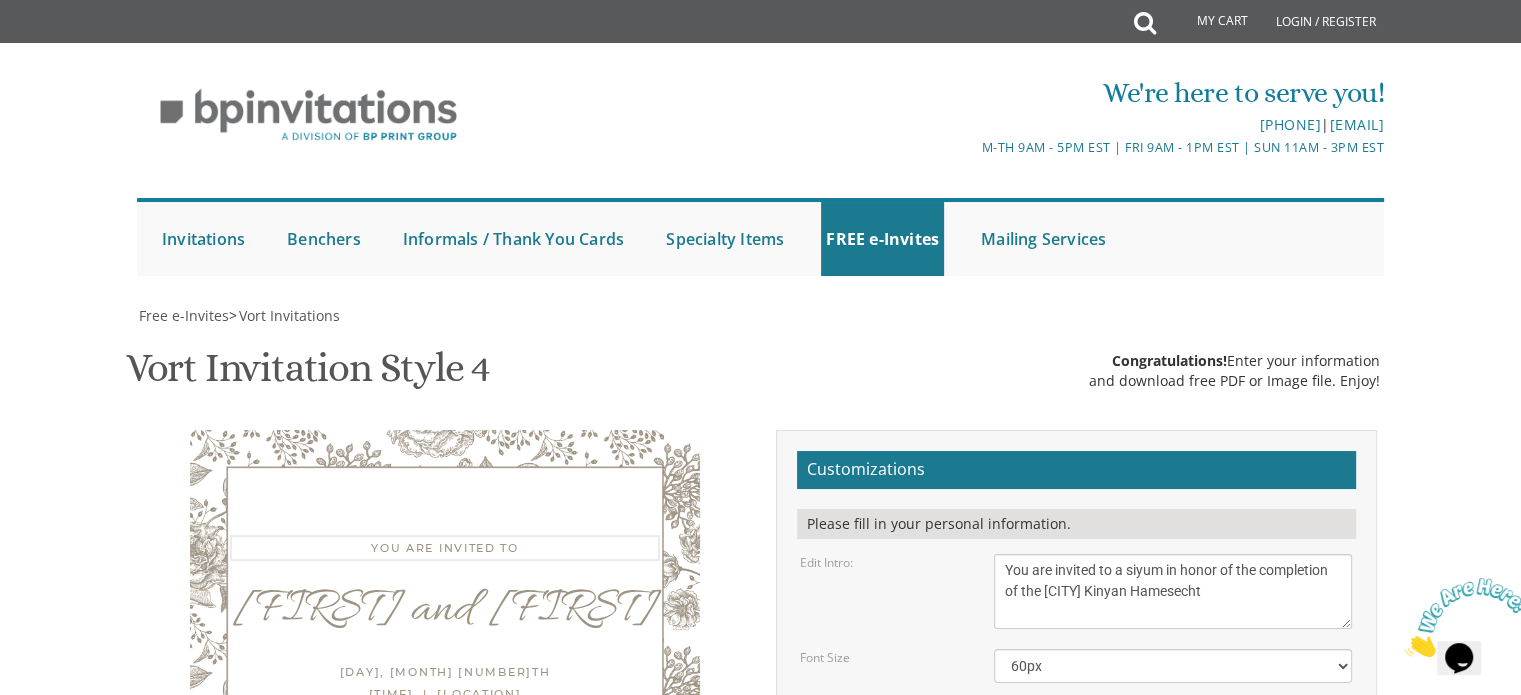 click on "With gratitude to Hashem
We would like to invite you to
The vort of our dear children" at bounding box center (1173, 591) 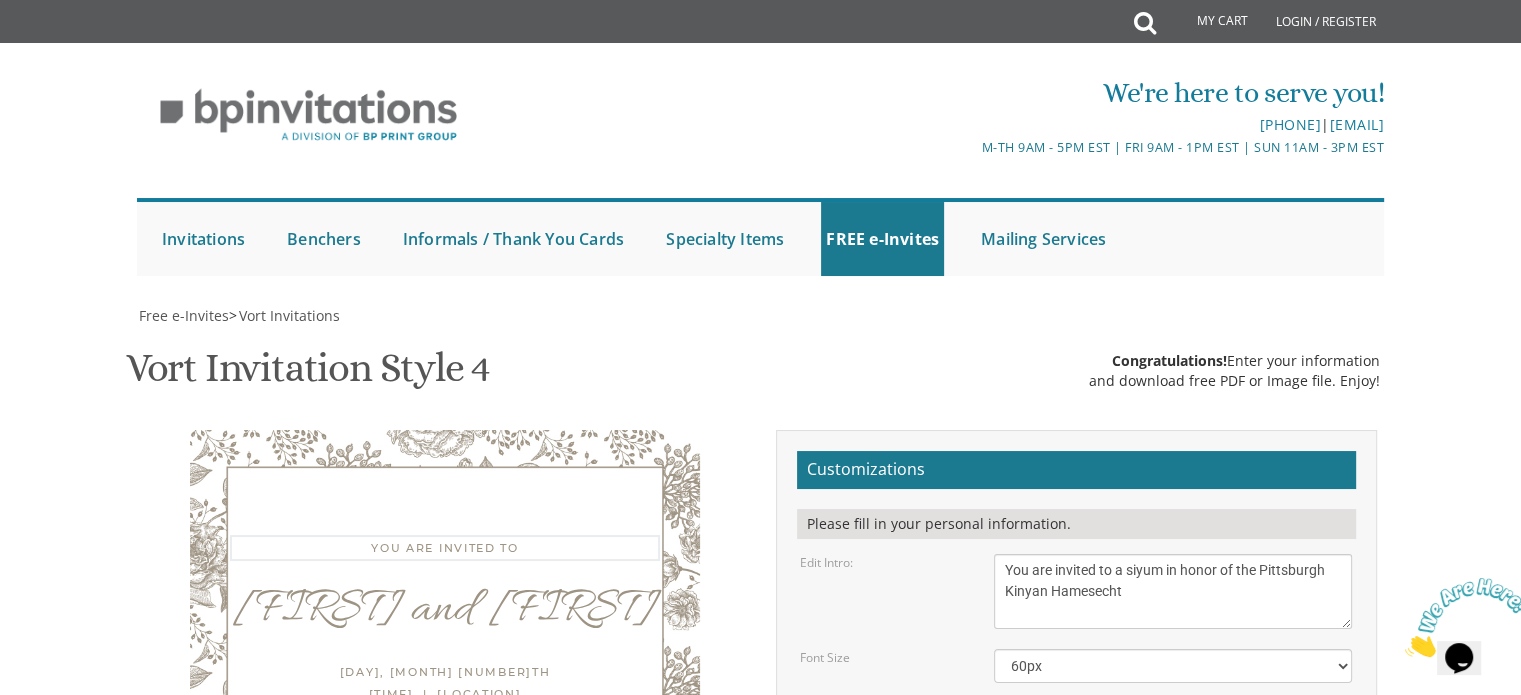 click on "With gratitude to Hashem
We would like to invite you to
The vort of our dear children" at bounding box center [1173, 591] 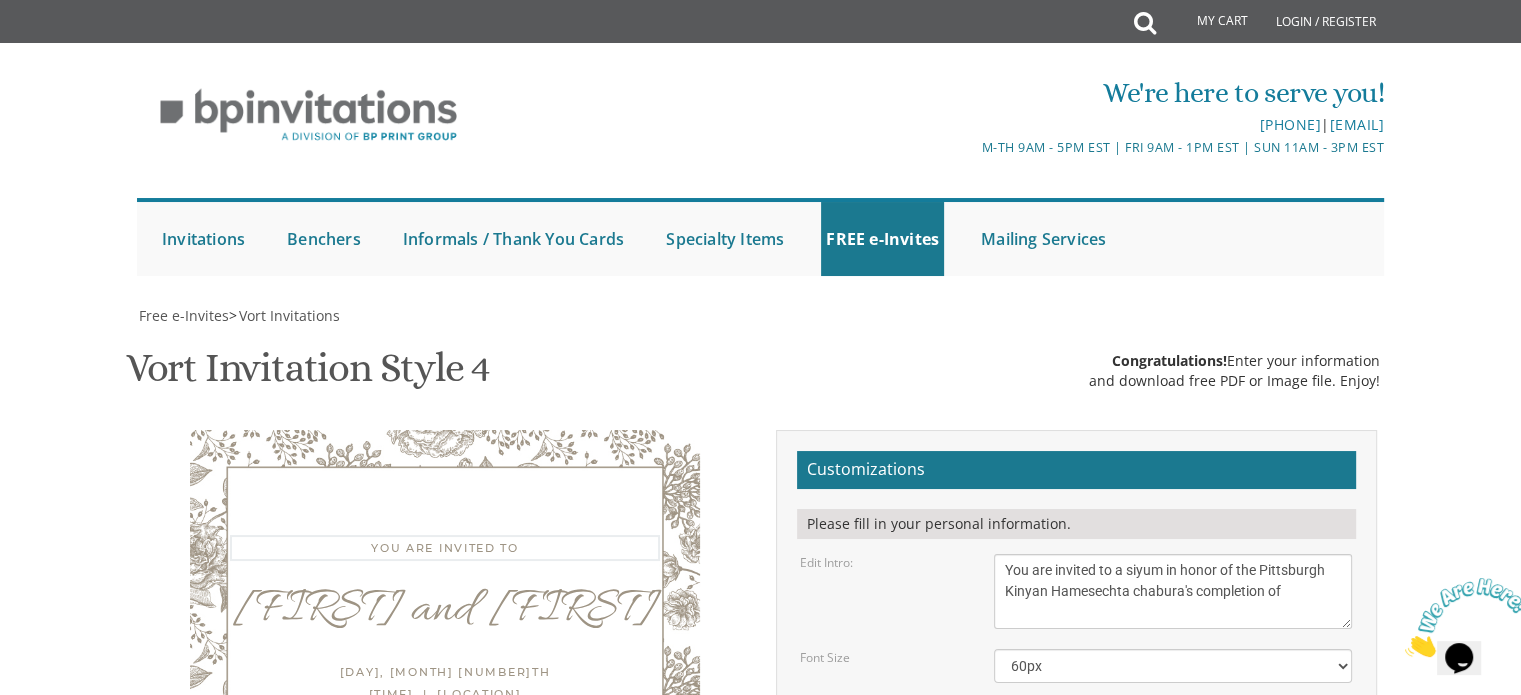 type on "You are invited to a siyum in honor of the Pittsburgh Kinyan Hamesechta chabura's completion of" 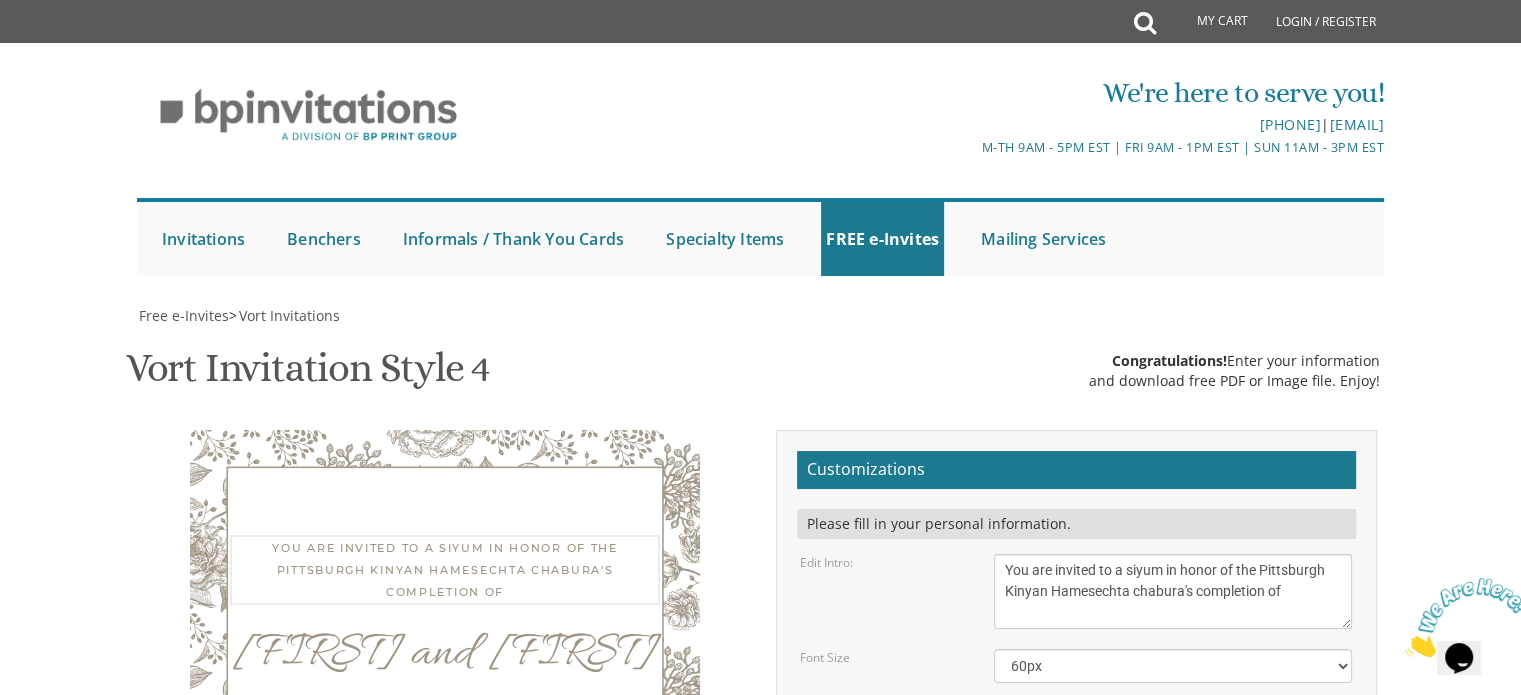 click on "[FIRST] and [FIRST]" at bounding box center [1173, 719] 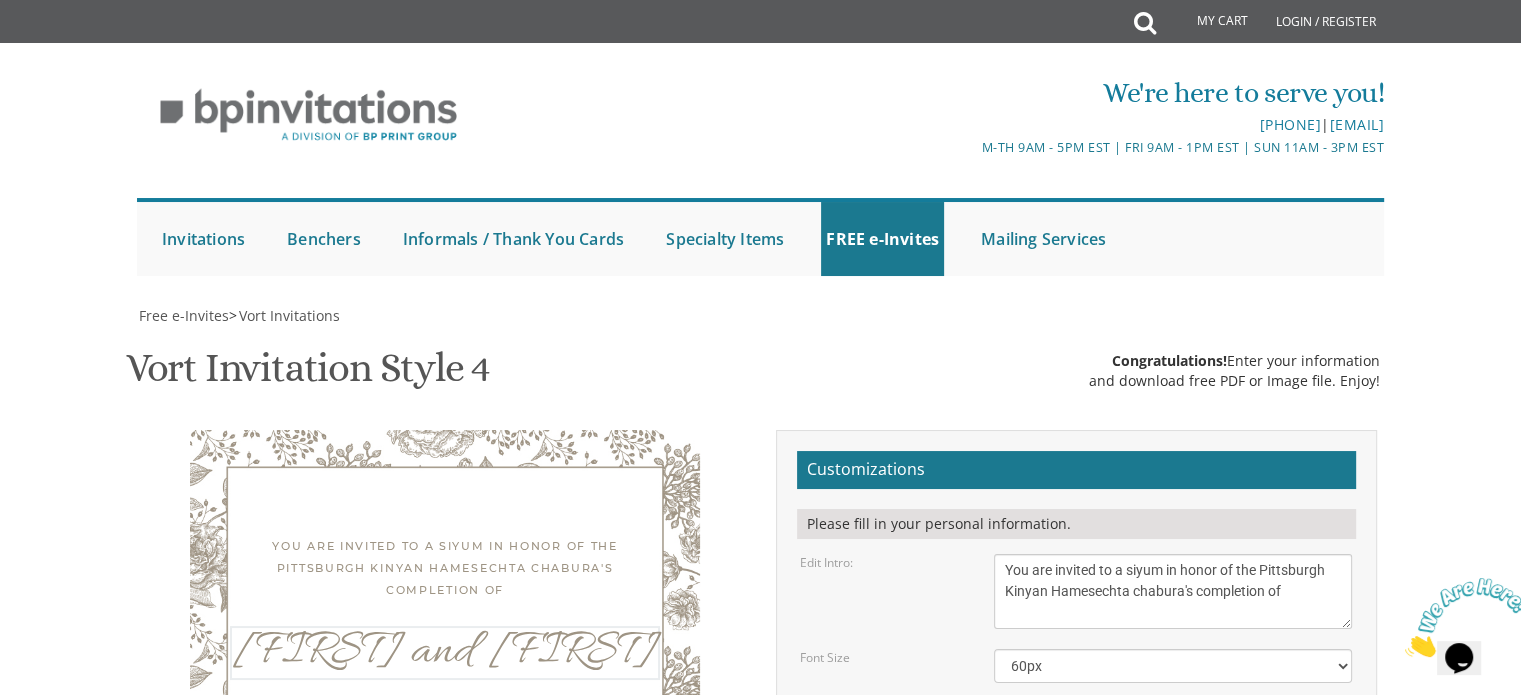 click on "[FIRST] and [FIRST]" at bounding box center [1173, 719] 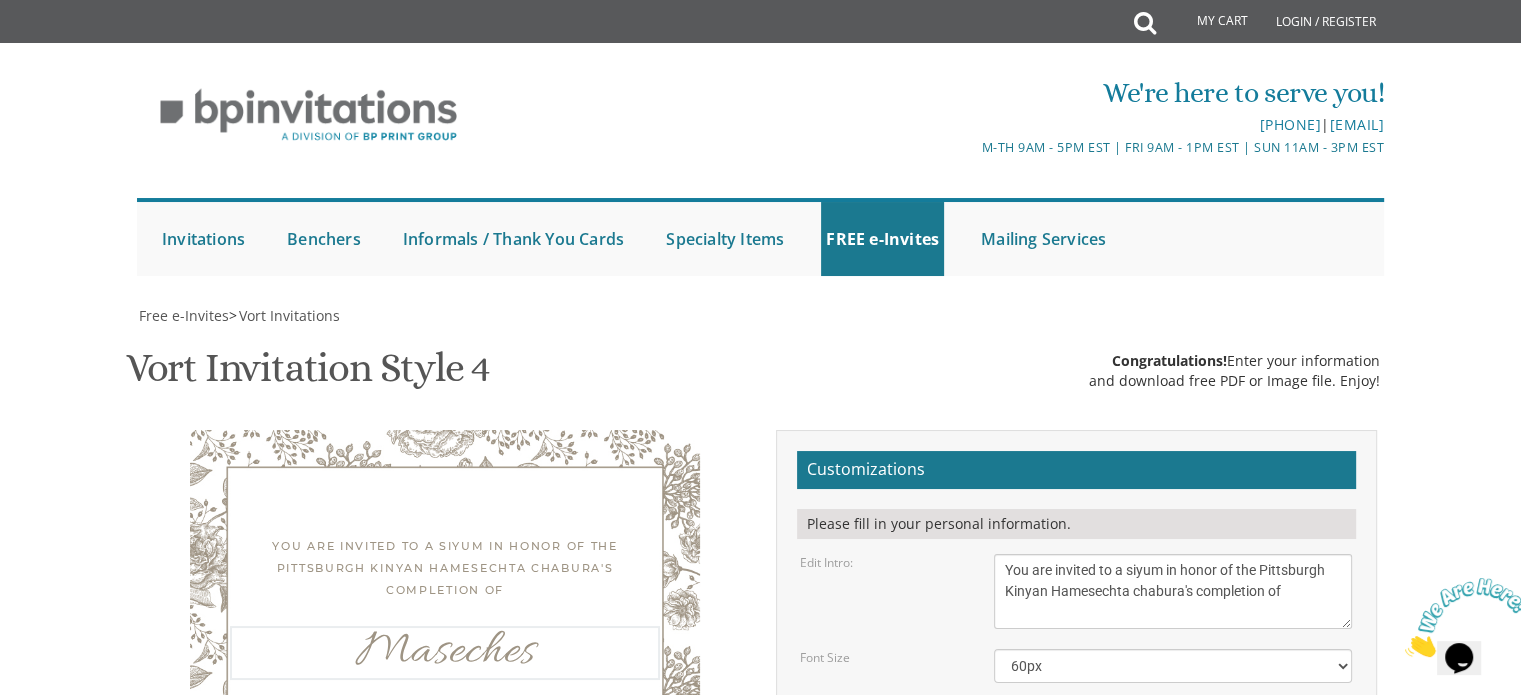 type on "Maseches Megillah" 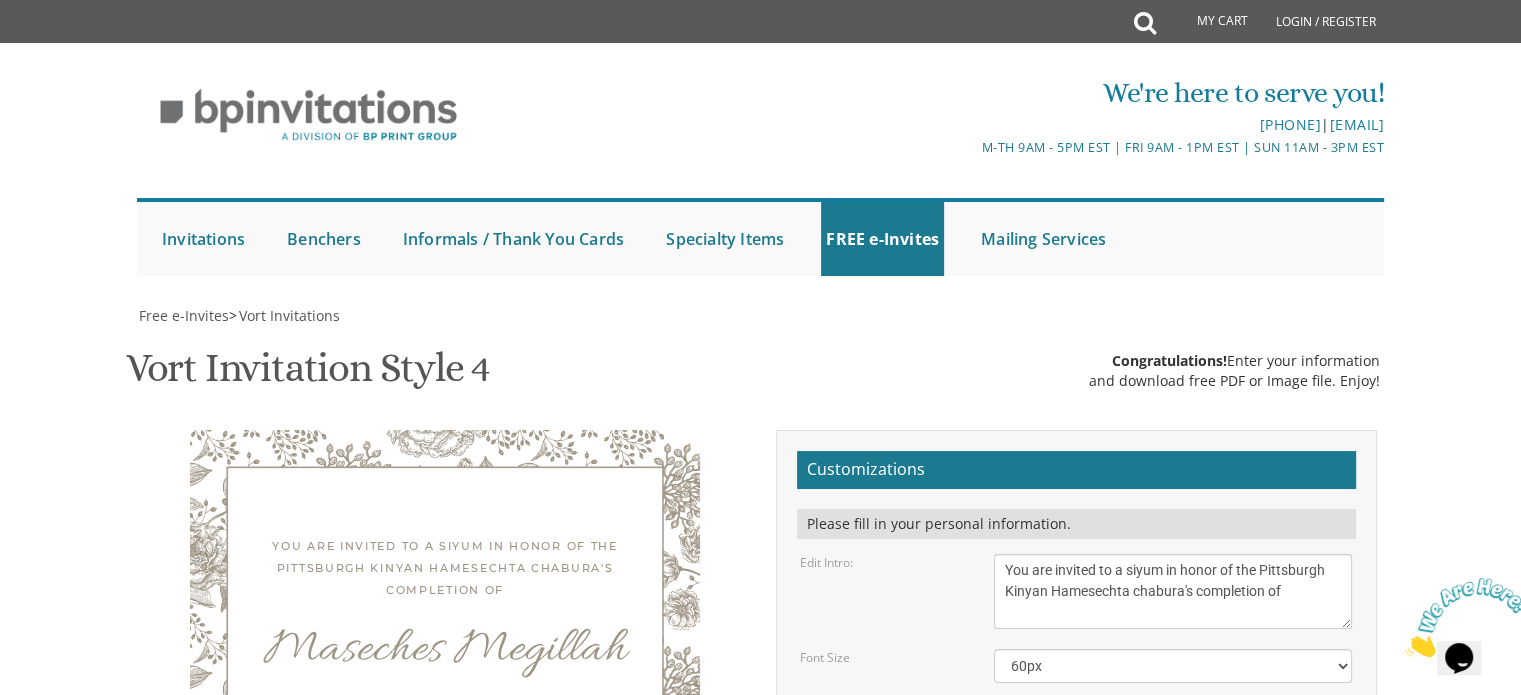 drag, startPoint x: 1130, startPoint y: 383, endPoint x: 985, endPoint y: 387, distance: 145.05516 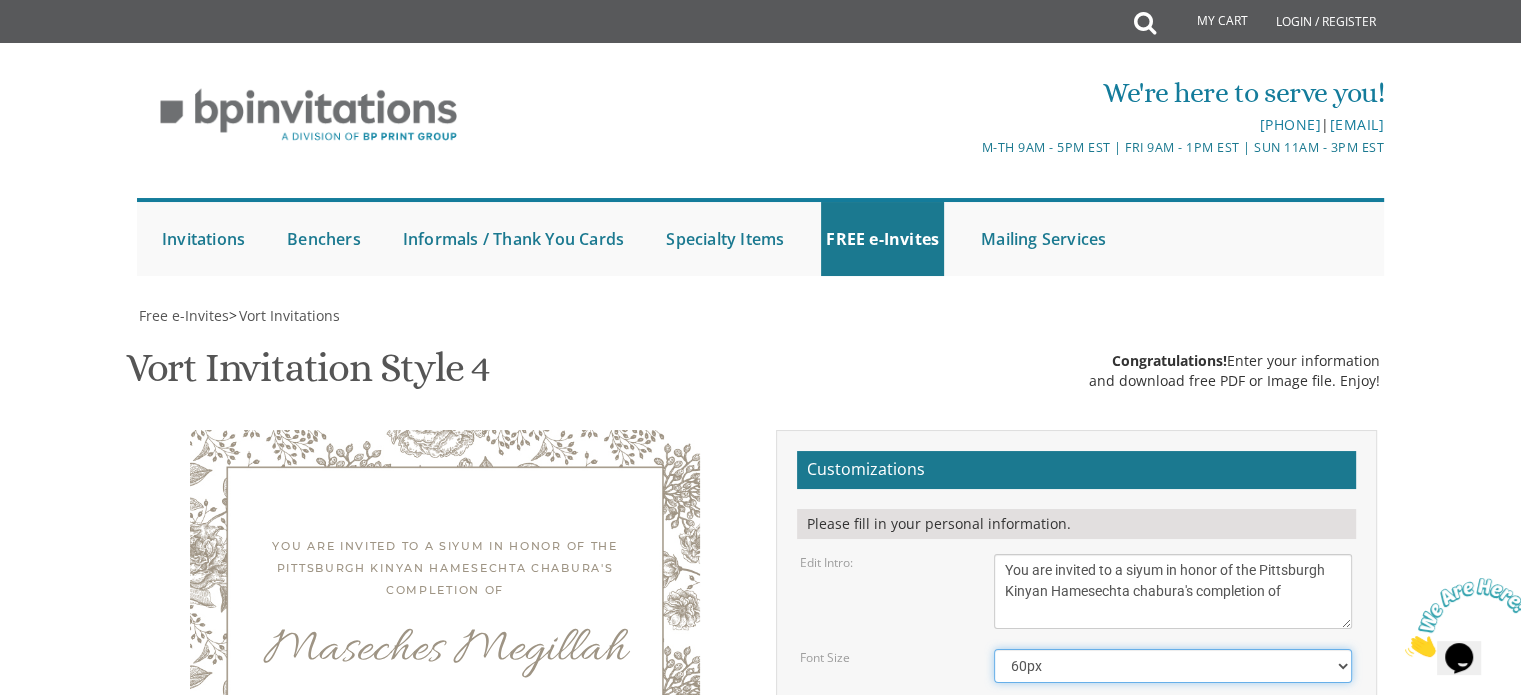 click on "40px 50px 60px 70px 80px" at bounding box center [1173, 666] 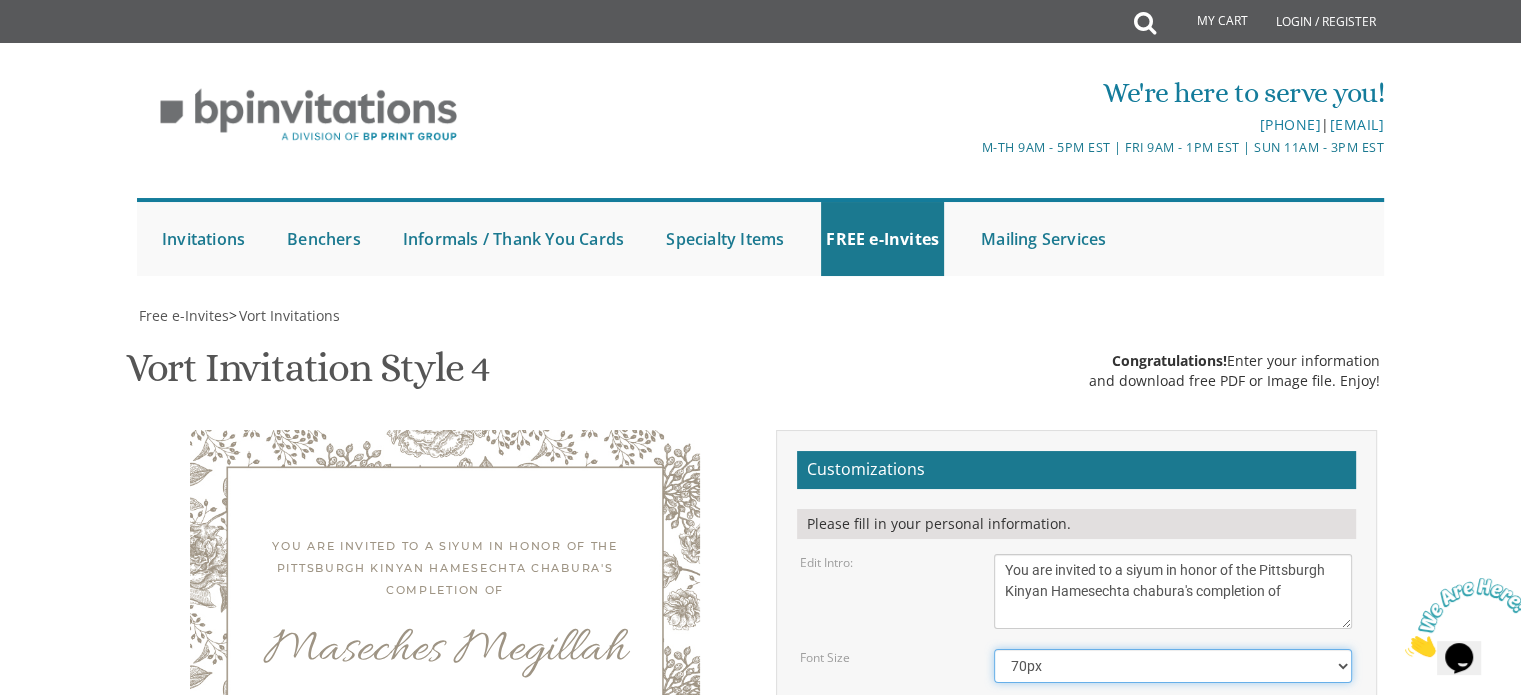 click on "40px 50px 60px 70px 80px" at bounding box center (1173, 666) 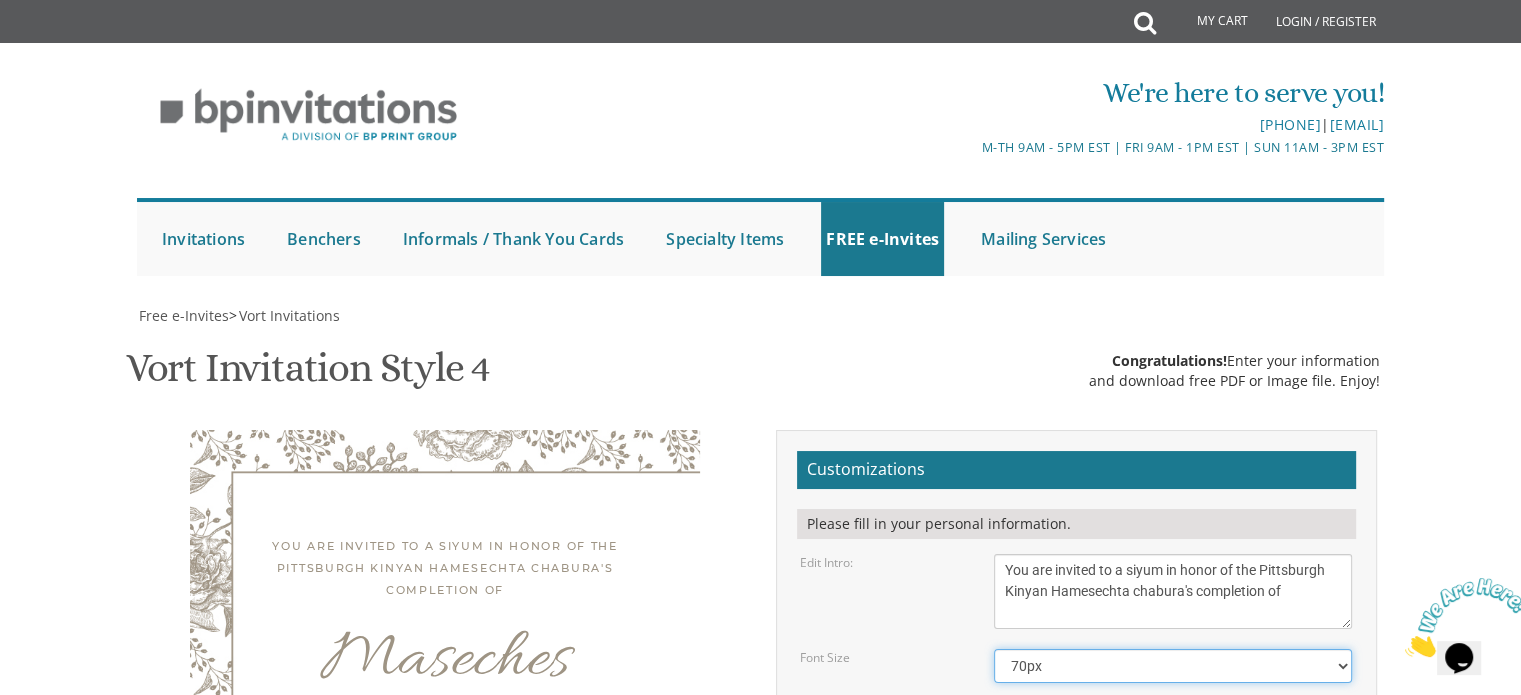 click on "40px 50px 60px 70px 80px" at bounding box center [1173, 666] 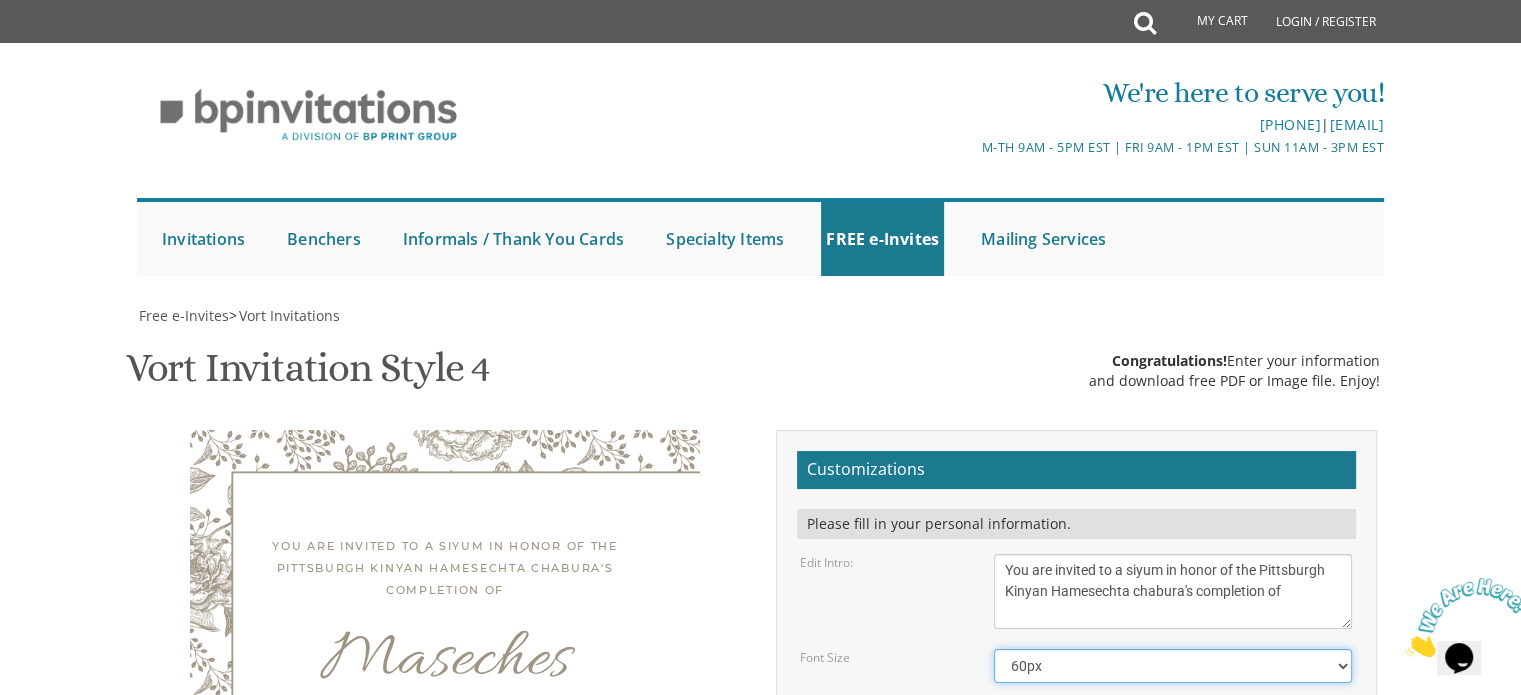 click on "40px 50px 60px 70px 80px" at bounding box center (1173, 666) 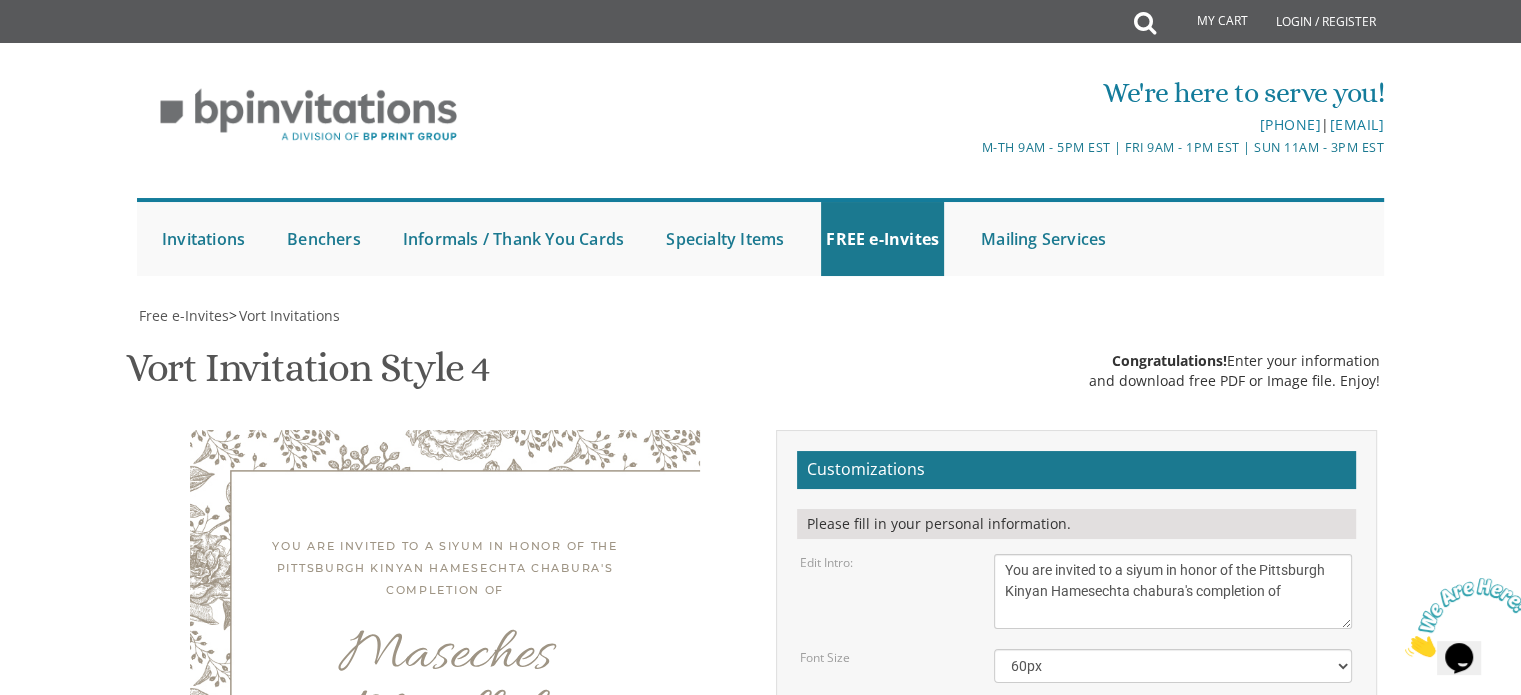 click on "Maseches Megillah" at bounding box center [445, 686] 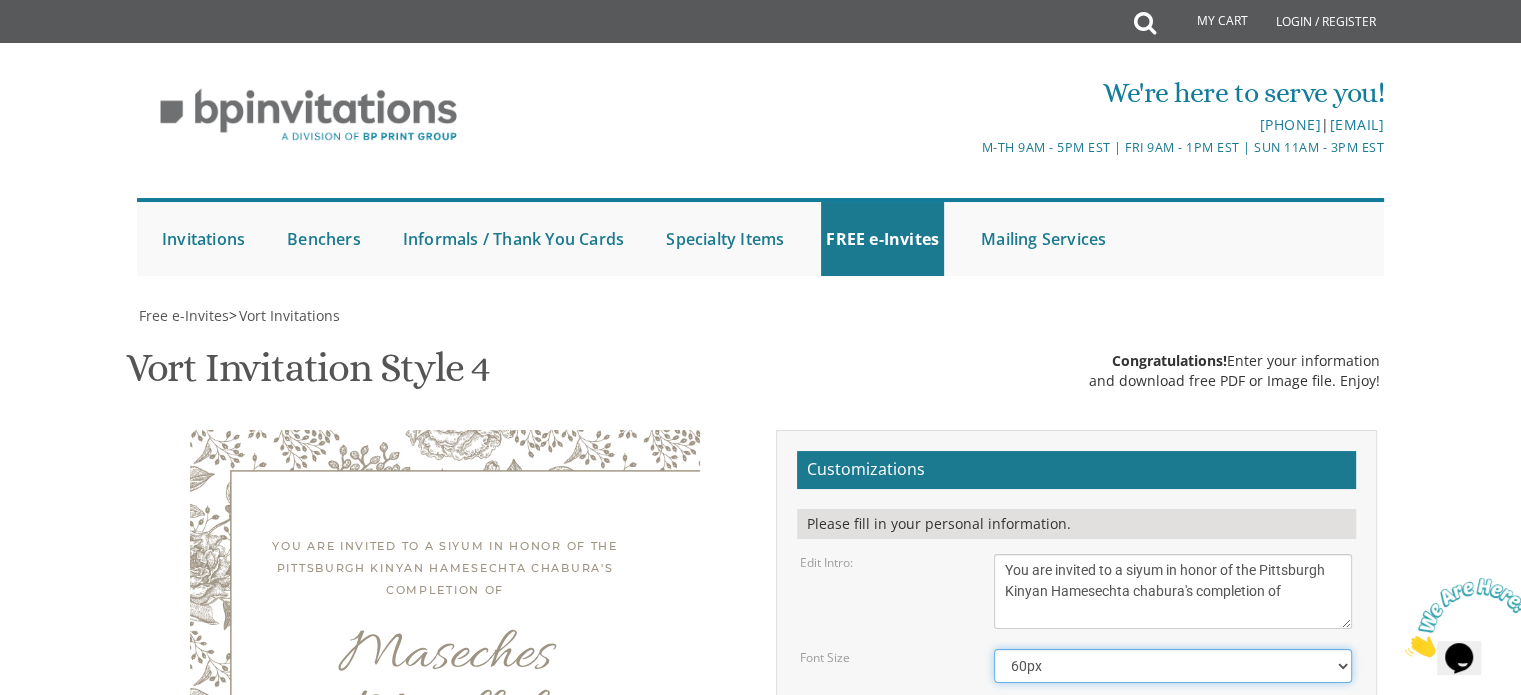 click on "40px 50px 60px 70px 80px" at bounding box center [1173, 666] 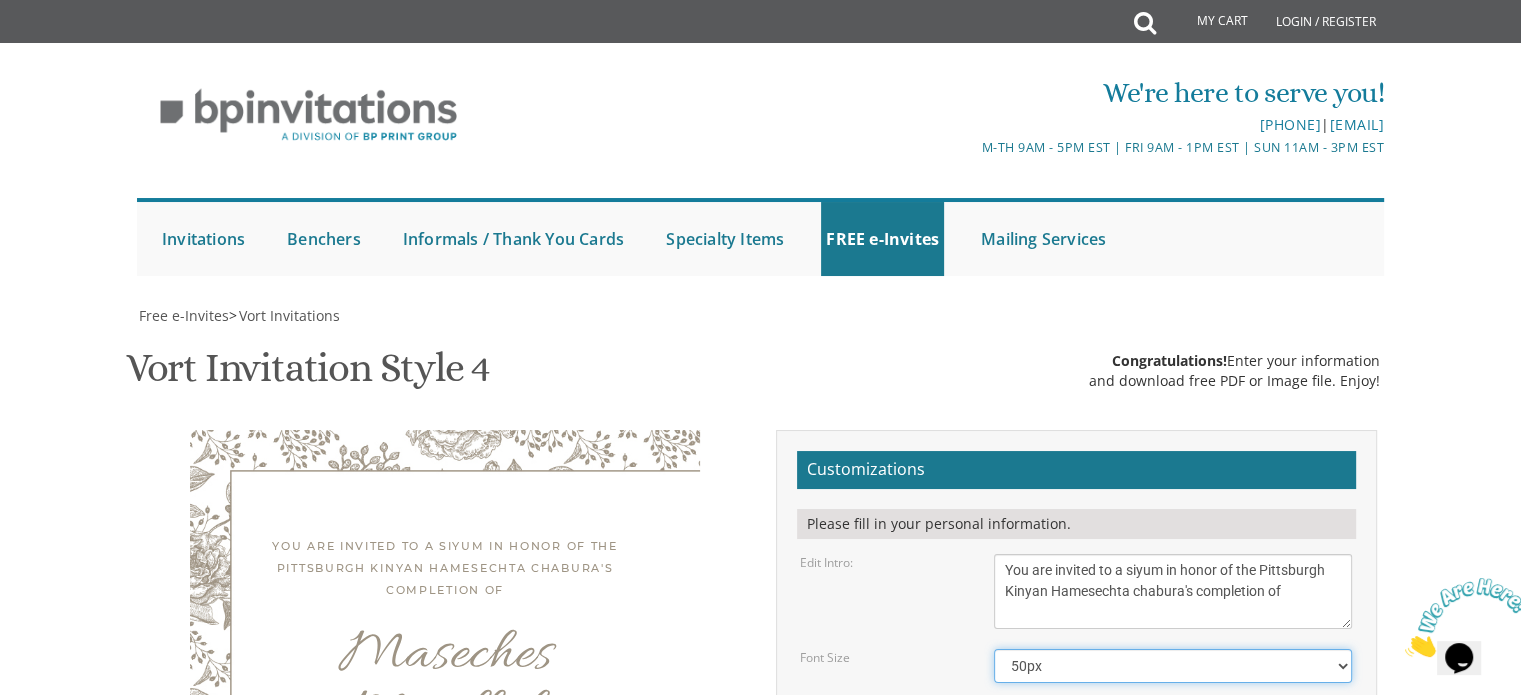 click on "40px 50px 60px 70px 80px" at bounding box center [1173, 666] 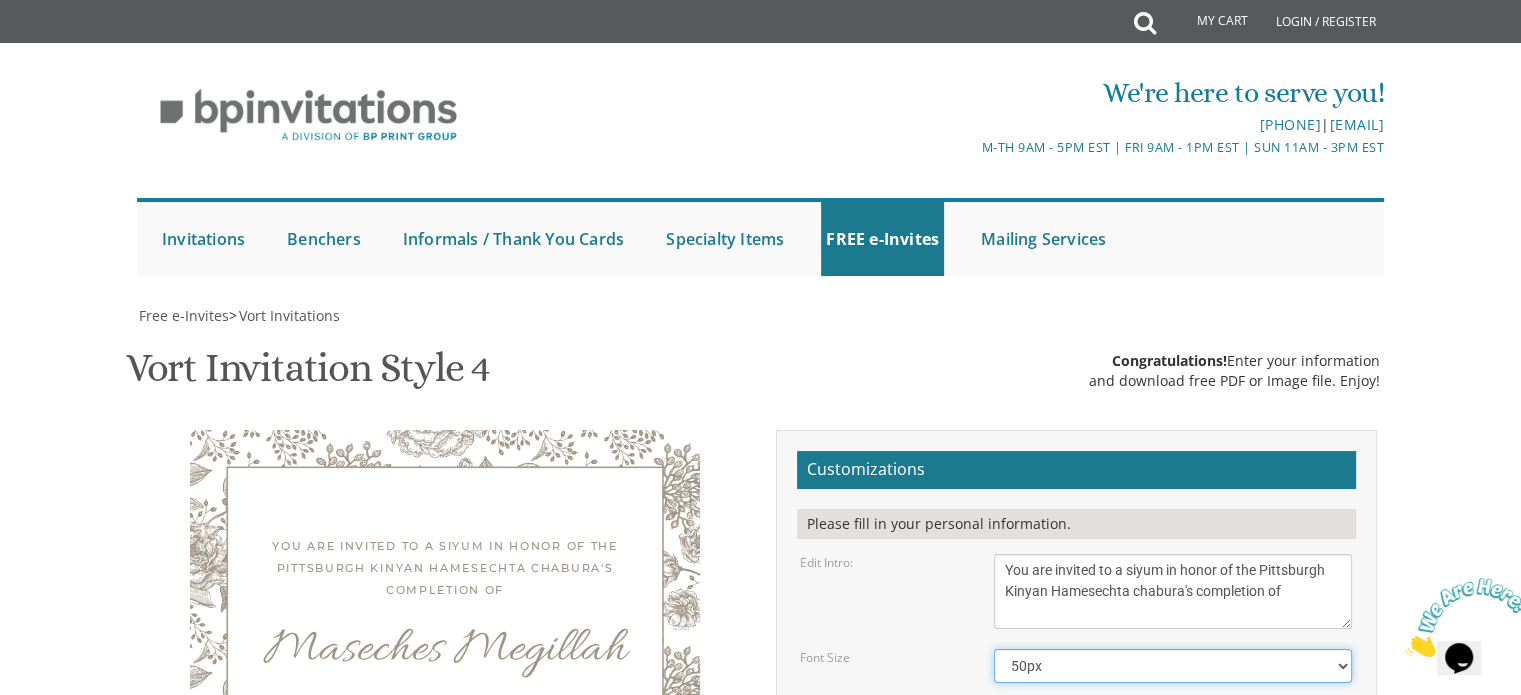 scroll, scrollTop: 700, scrollLeft: 0, axis: vertical 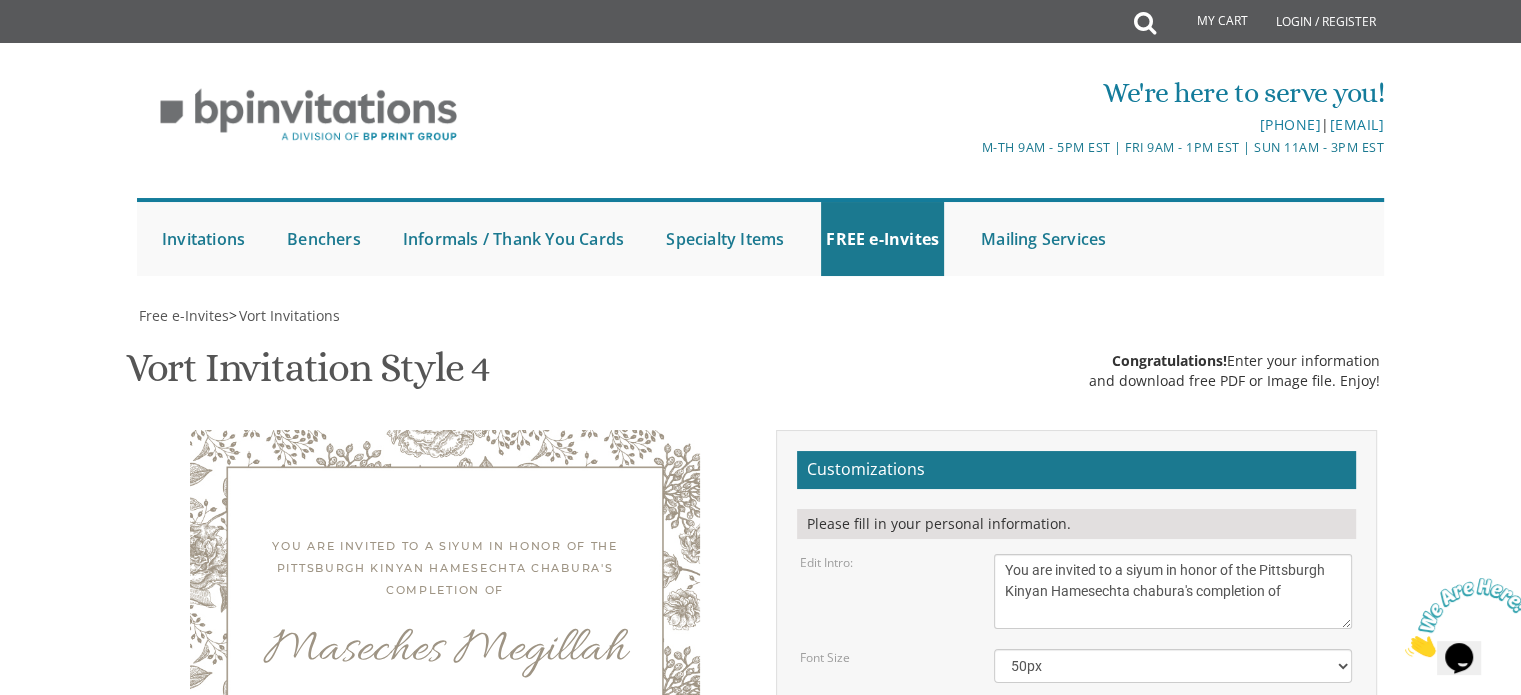 click on "Download Image" at bounding box center [971, 1058] 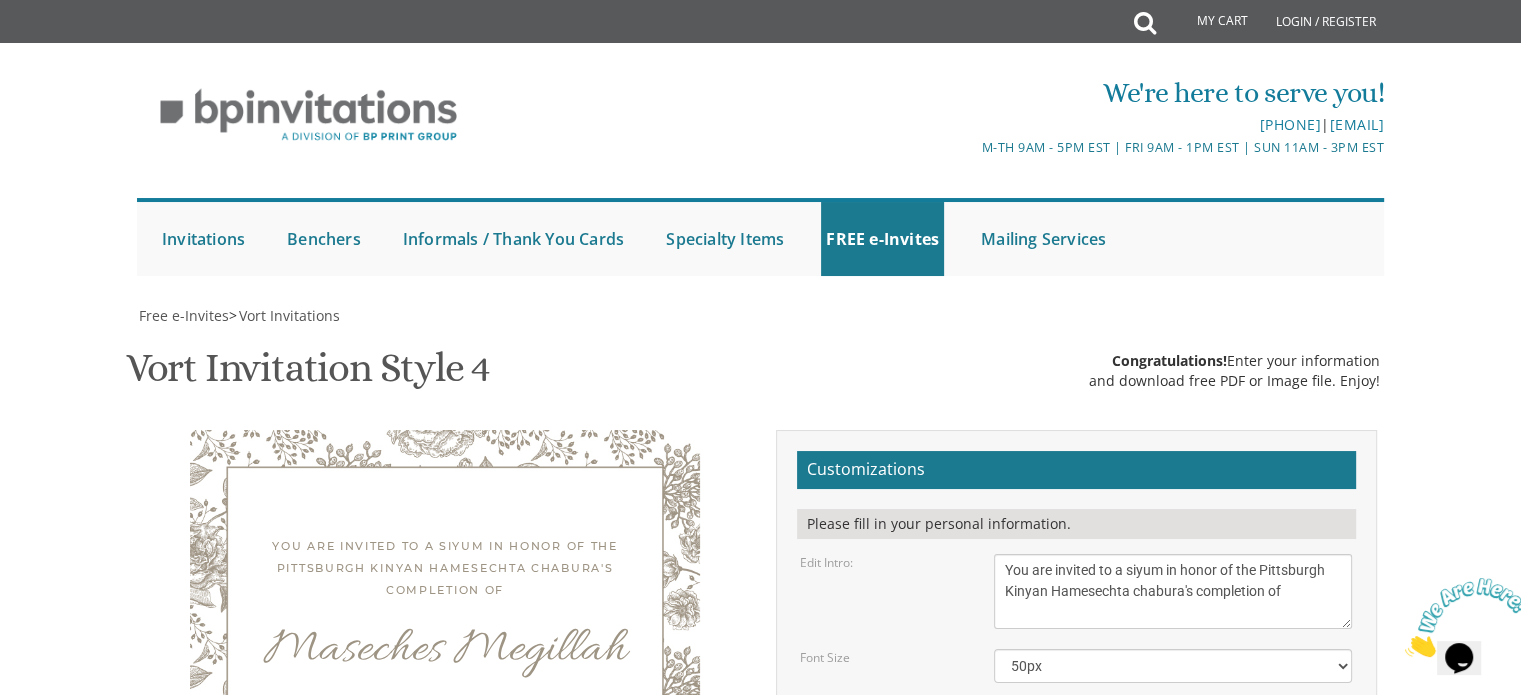 click on "Download Image" at bounding box center [971, 1058] 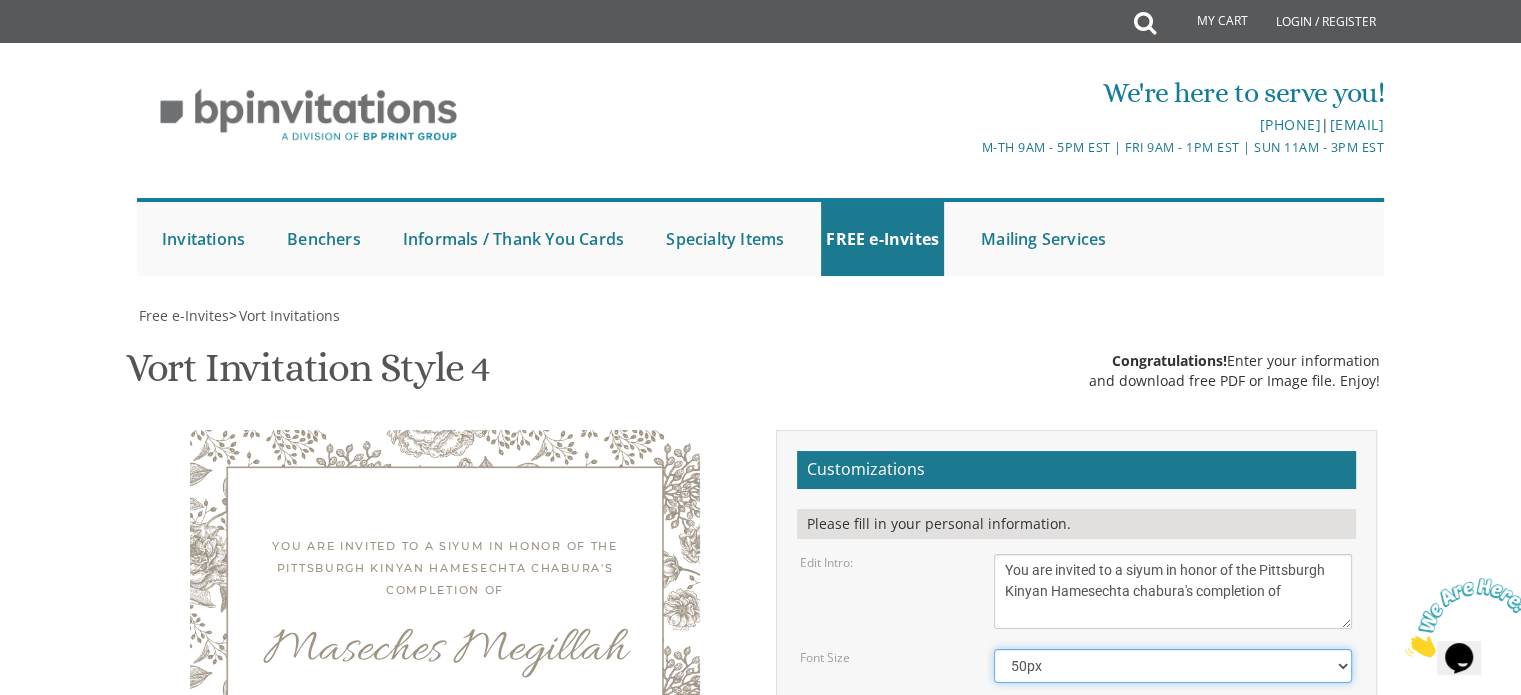 click on "40px 50px 60px 70px 80px" at bounding box center (1173, 666) 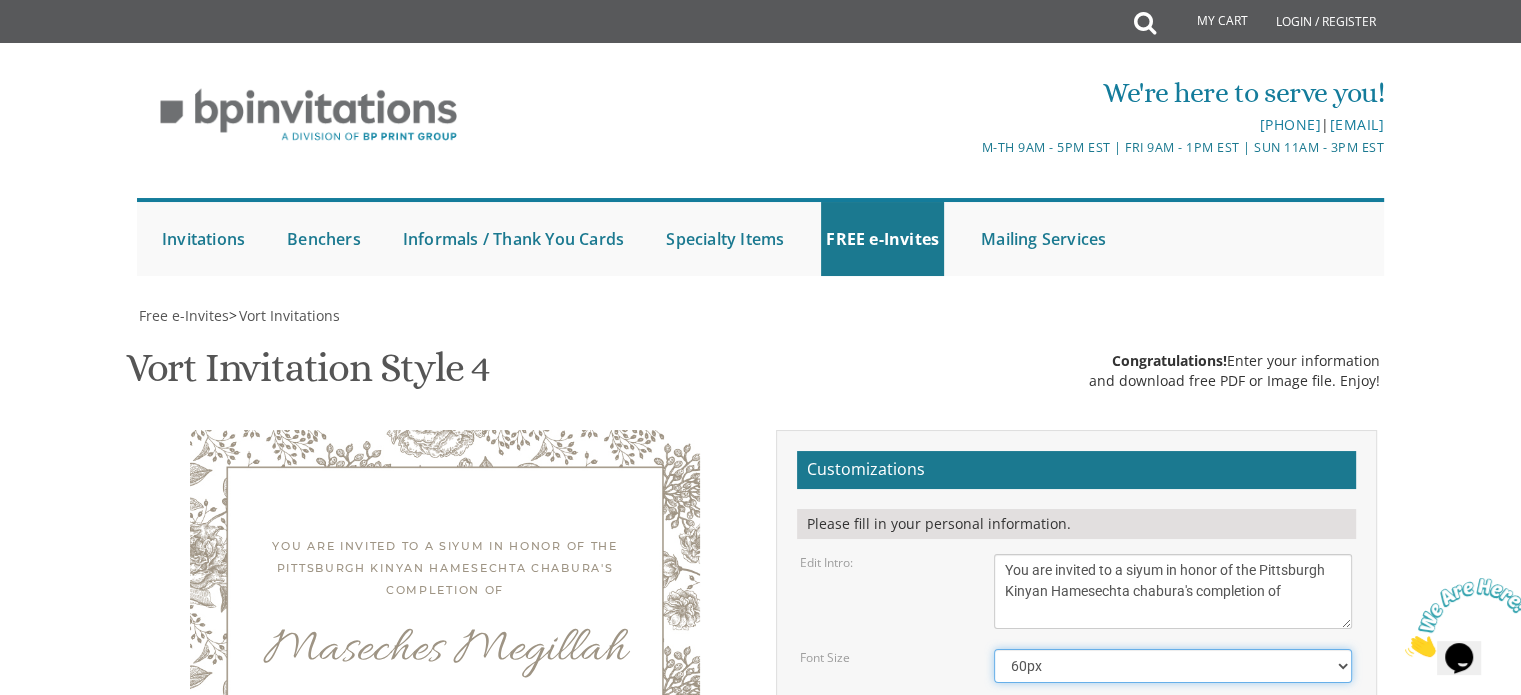click on "40px 50px 60px 70px 80px" at bounding box center (1173, 666) 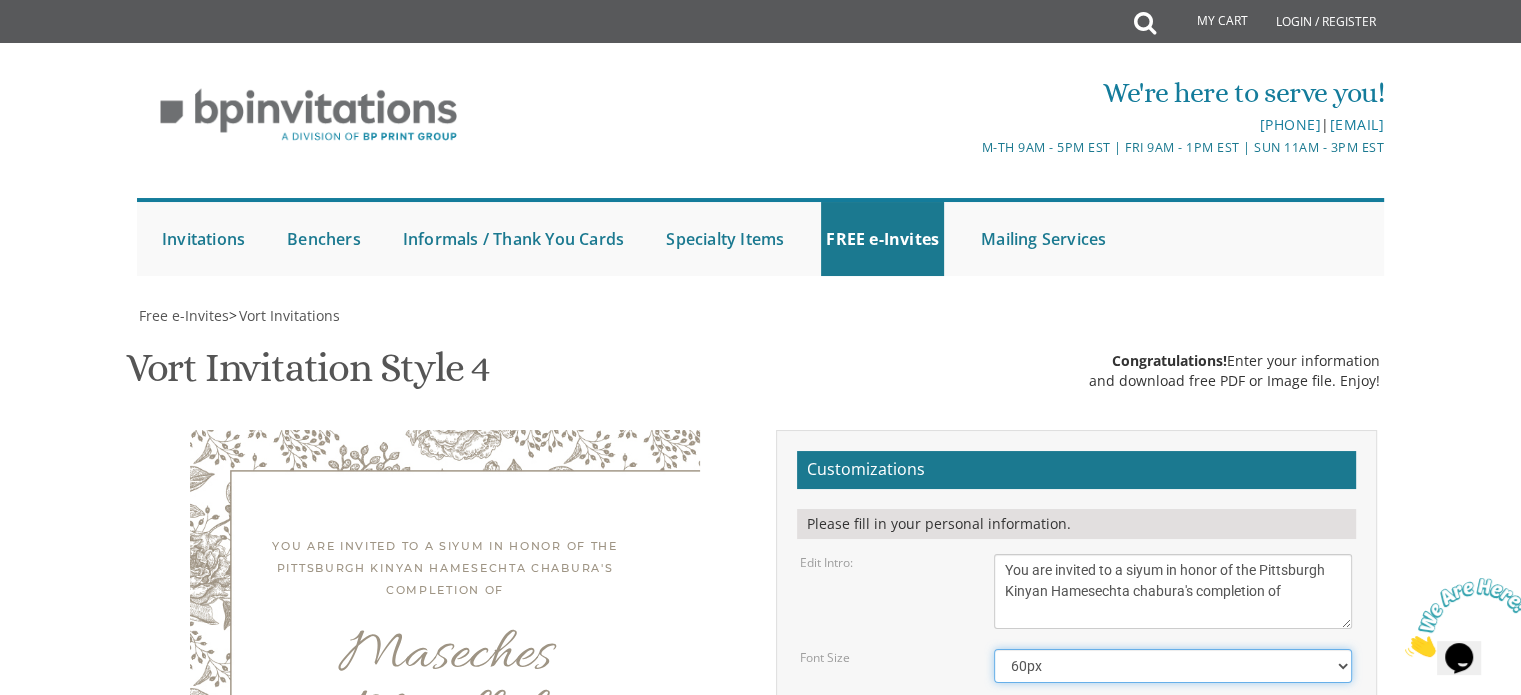 click on "40px 50px 60px 70px 80px" at bounding box center [1173, 666] 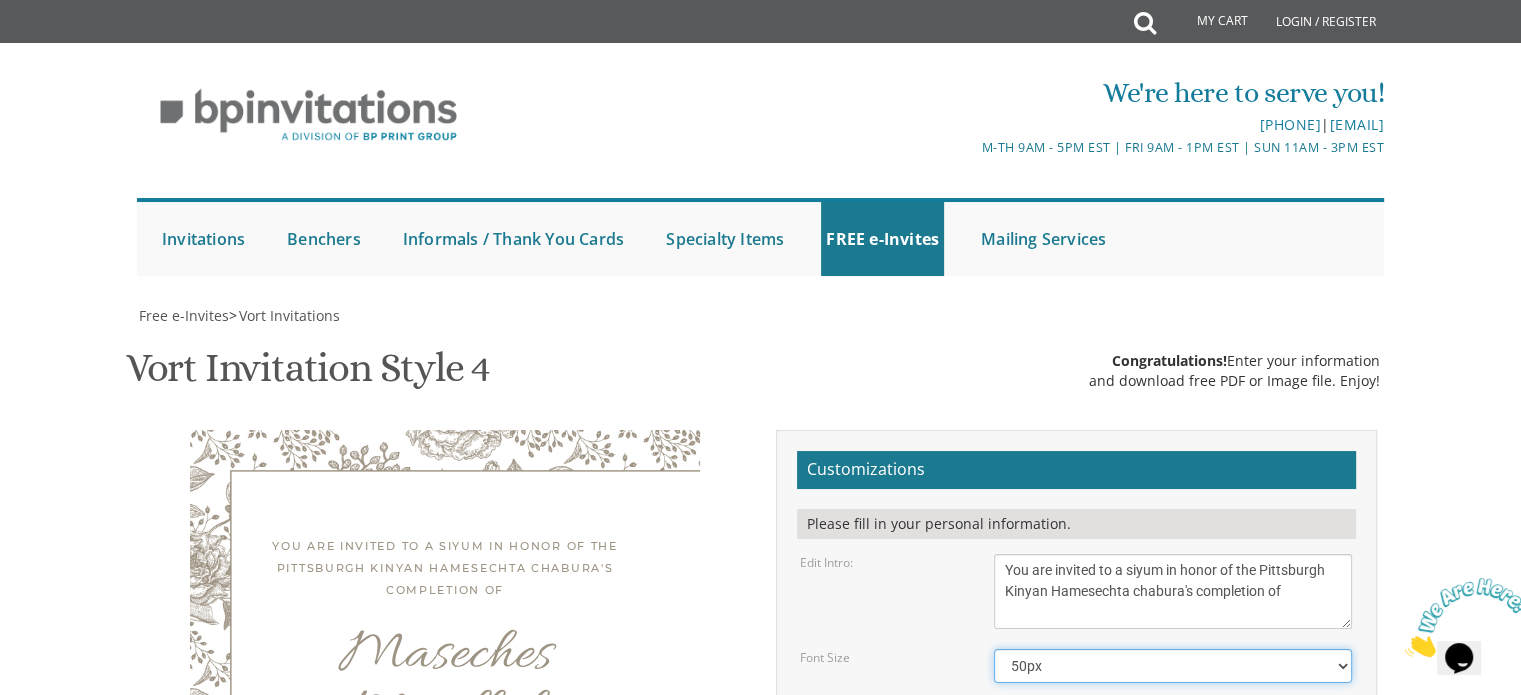 click on "40px 50px 60px 70px 80px" at bounding box center [1173, 666] 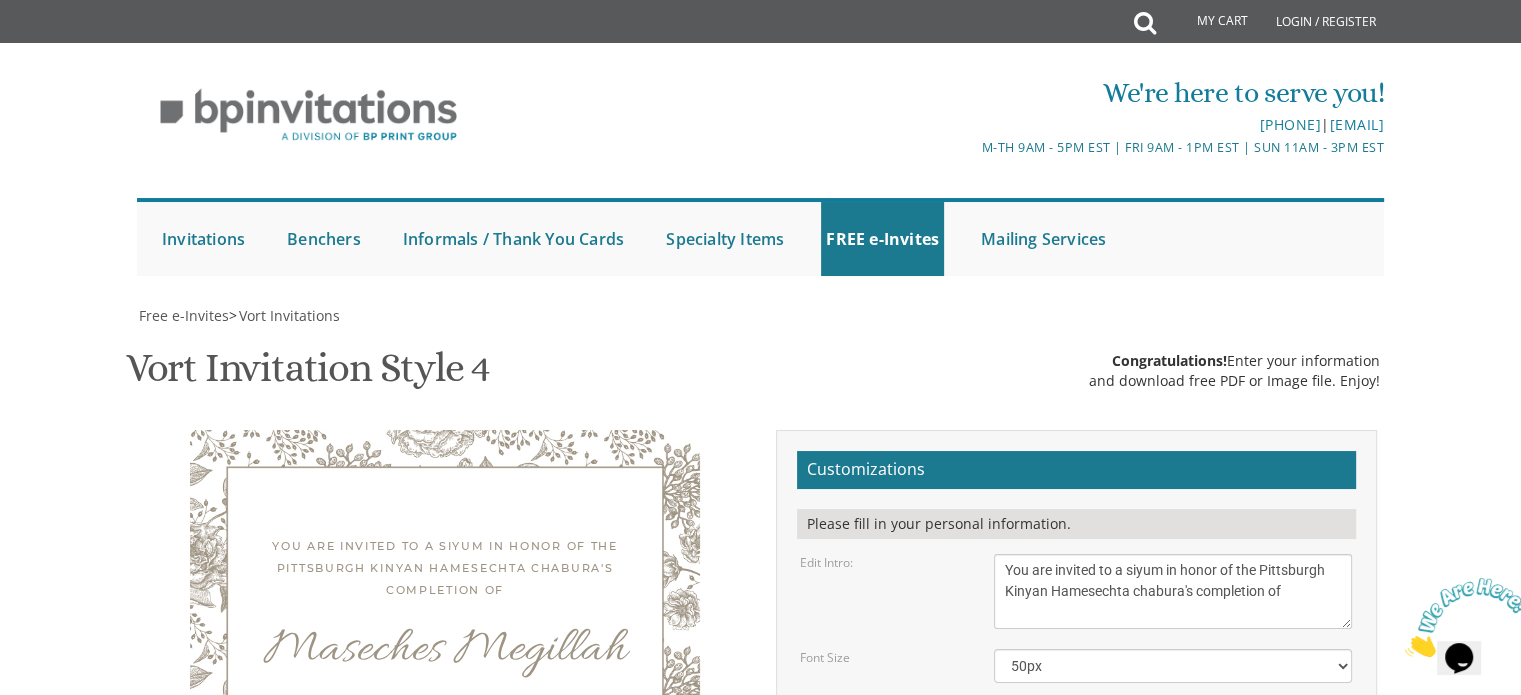 click on "Download PDF" at bounding box center [1191, 1058] 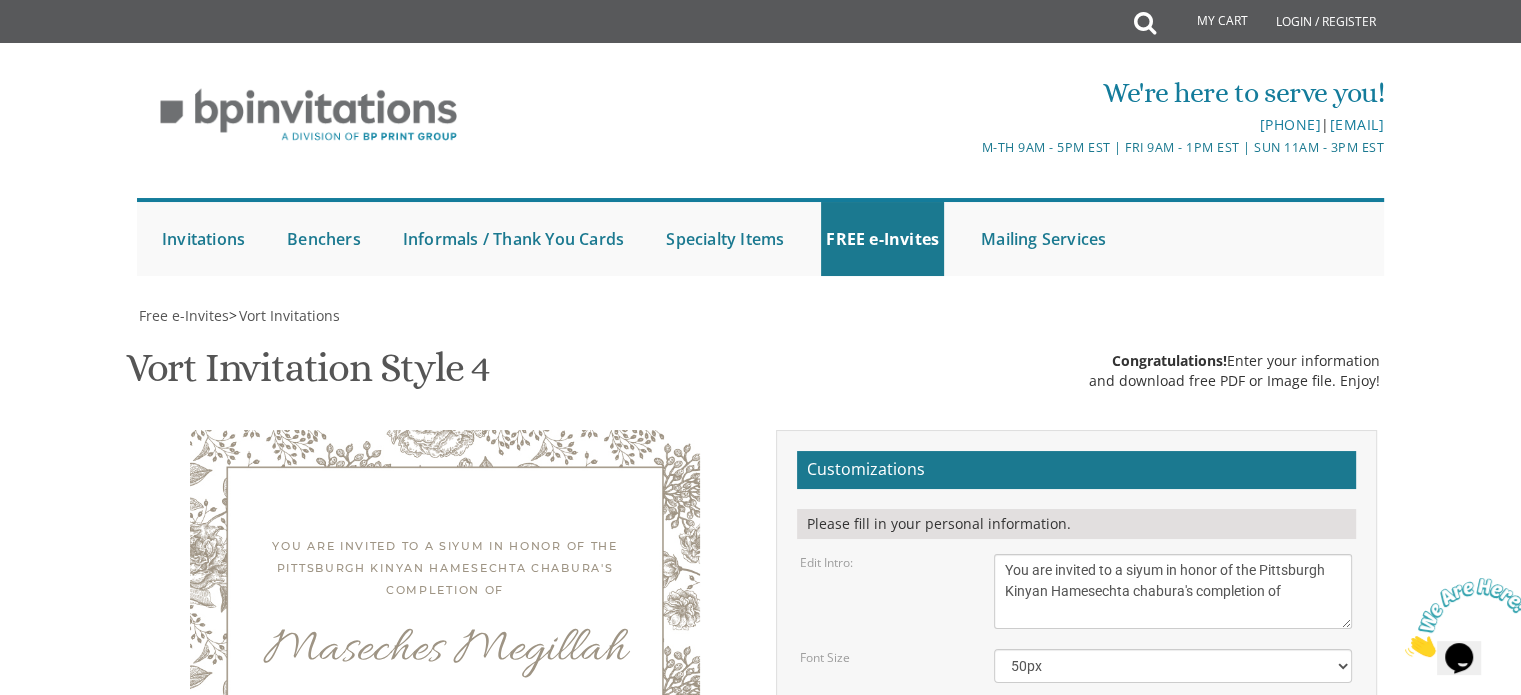 scroll, scrollTop: 199, scrollLeft: 0, axis: vertical 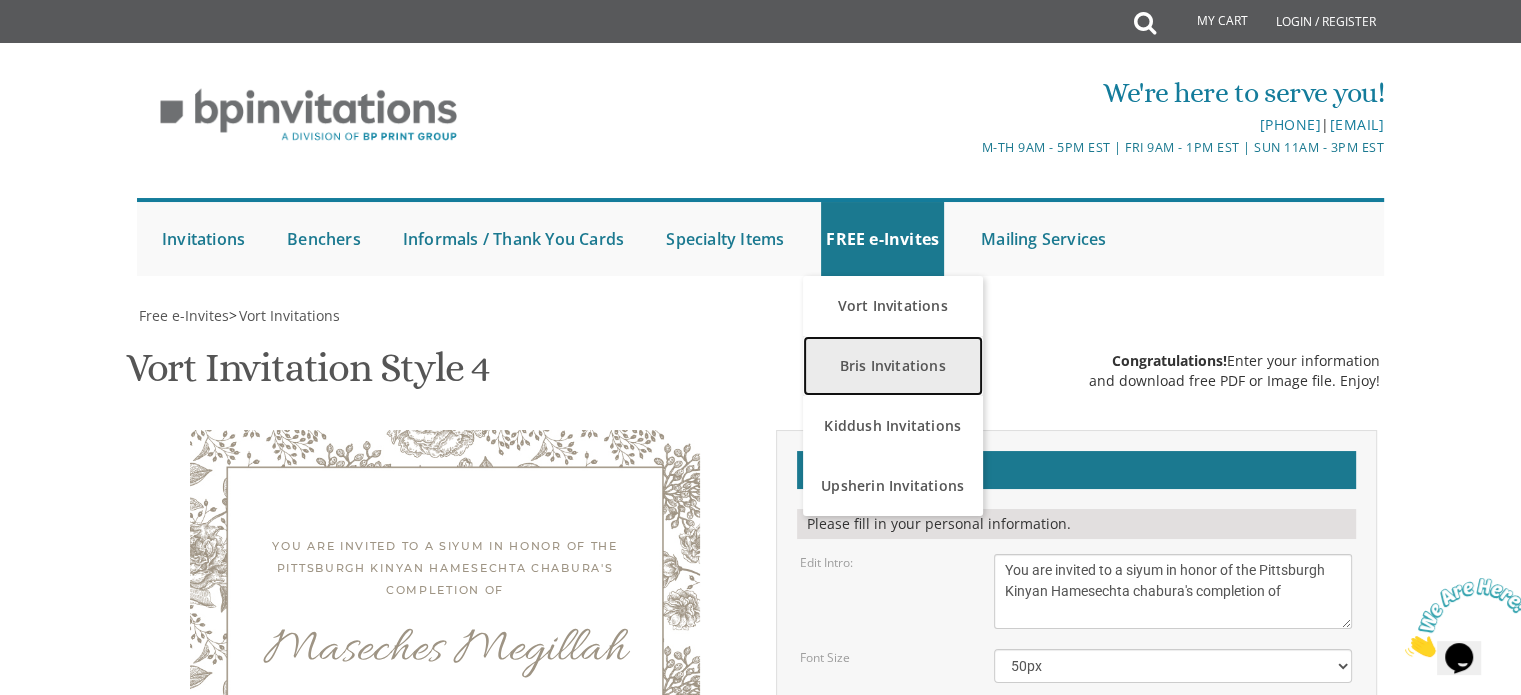 drag, startPoint x: 865, startPoint y: 152, endPoint x: 904, endPoint y: 163, distance: 40.5216 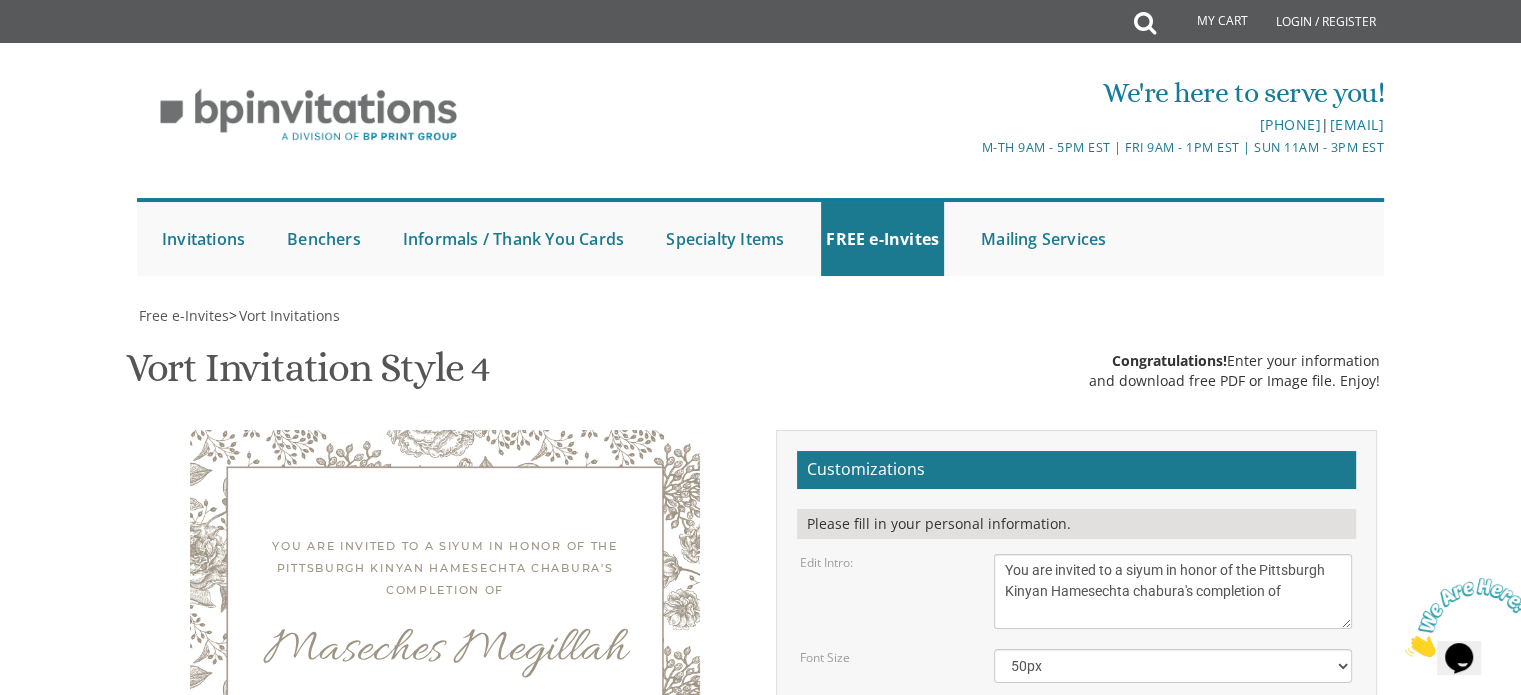 click on "With gratitude to Hashem
We would like to invite you to
The vort of our dear children" at bounding box center [1173, 591] 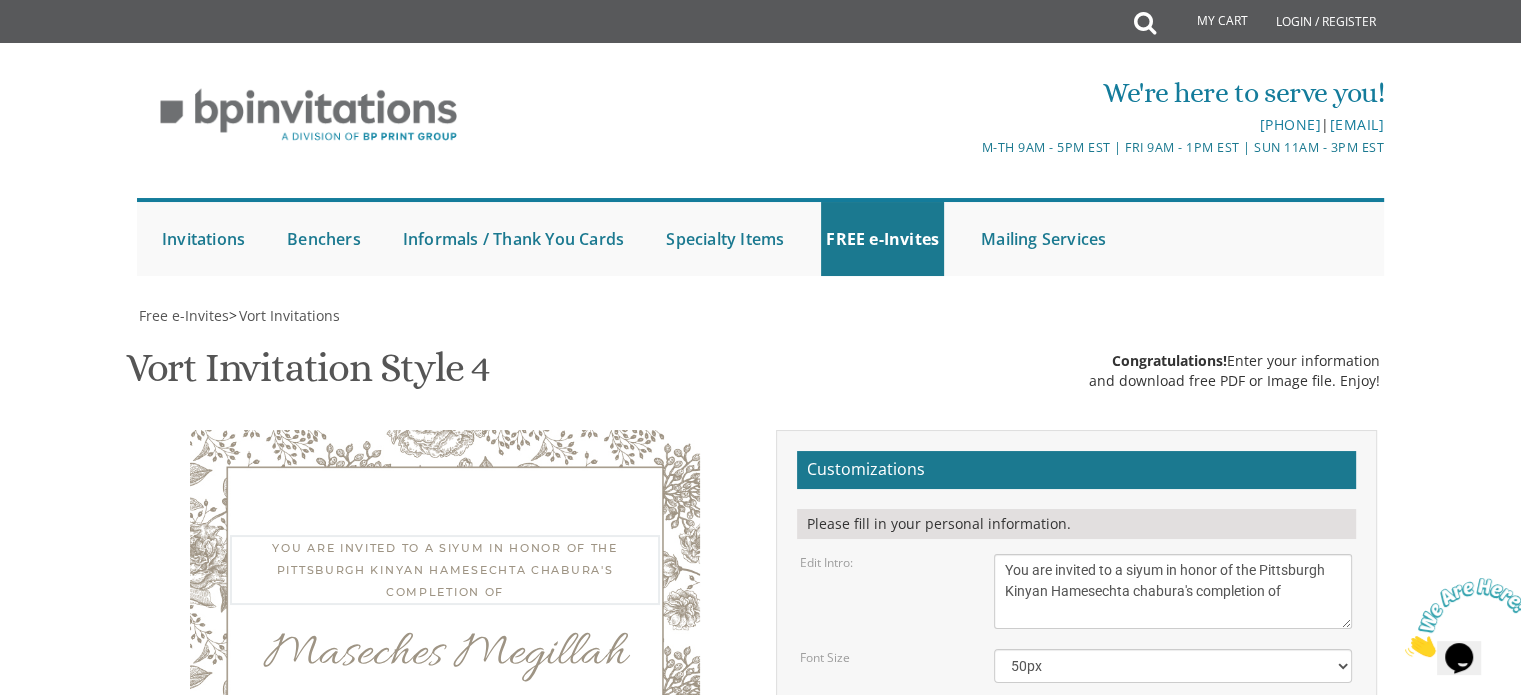 click on "With gratitude to Hashem
We would like to invite you to
The vort of our dear children" at bounding box center [1173, 591] 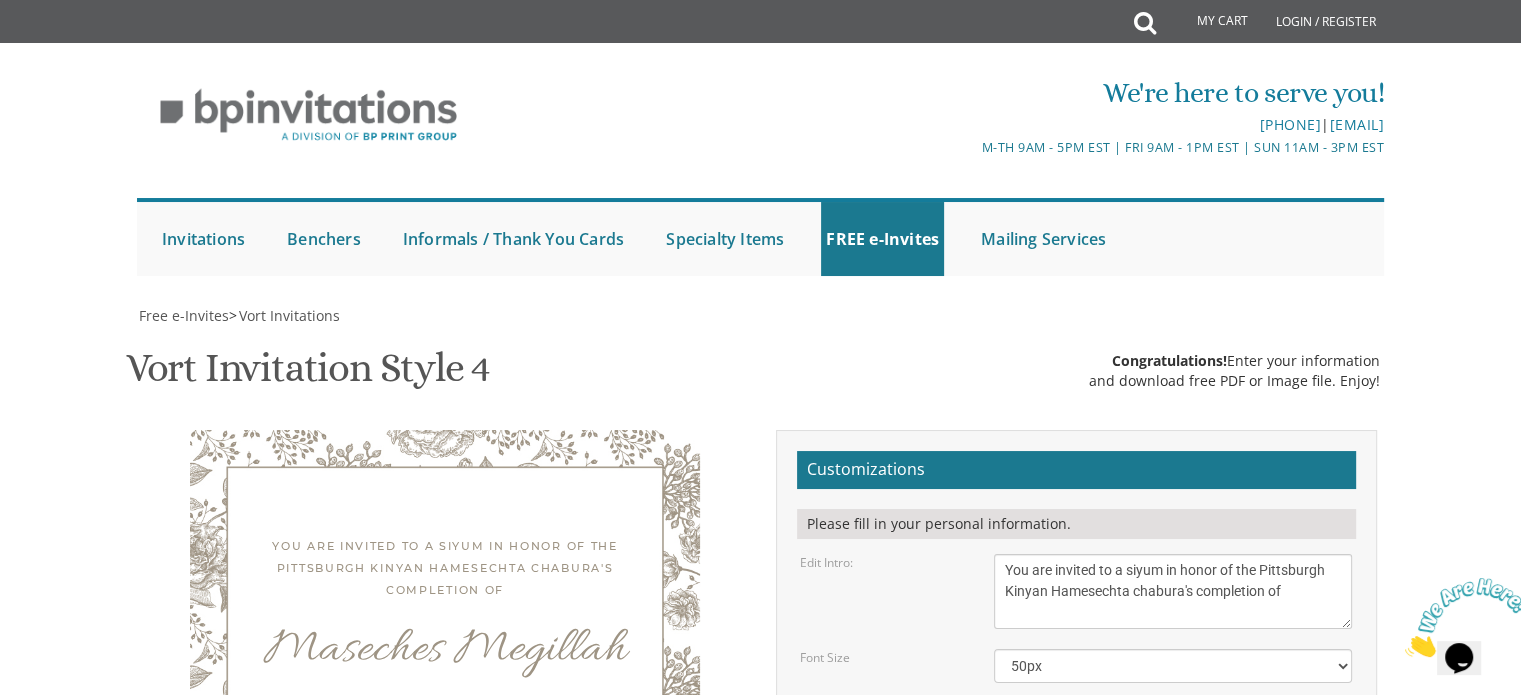 drag, startPoint x: 1215, startPoint y: 454, endPoint x: 998, endPoint y: 409, distance: 221.61679 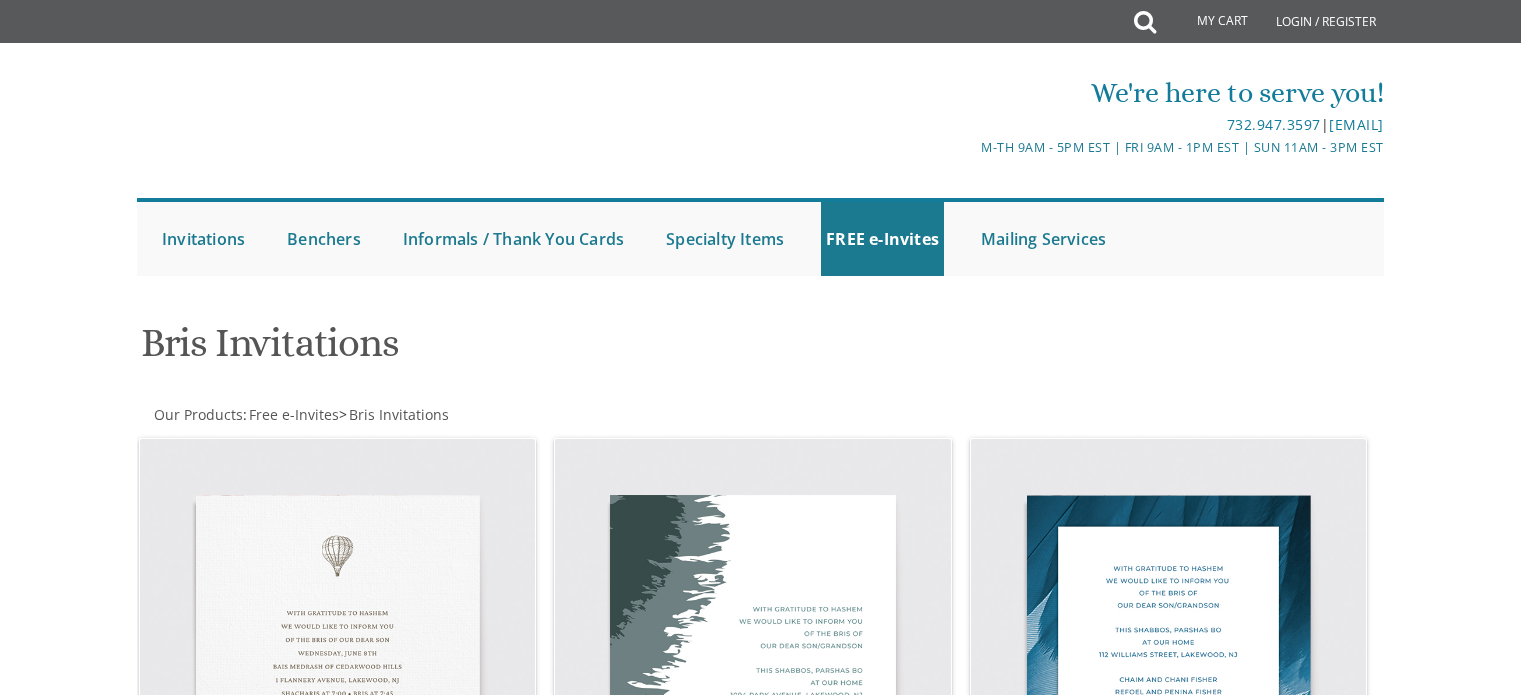 scroll, scrollTop: 0, scrollLeft: 0, axis: both 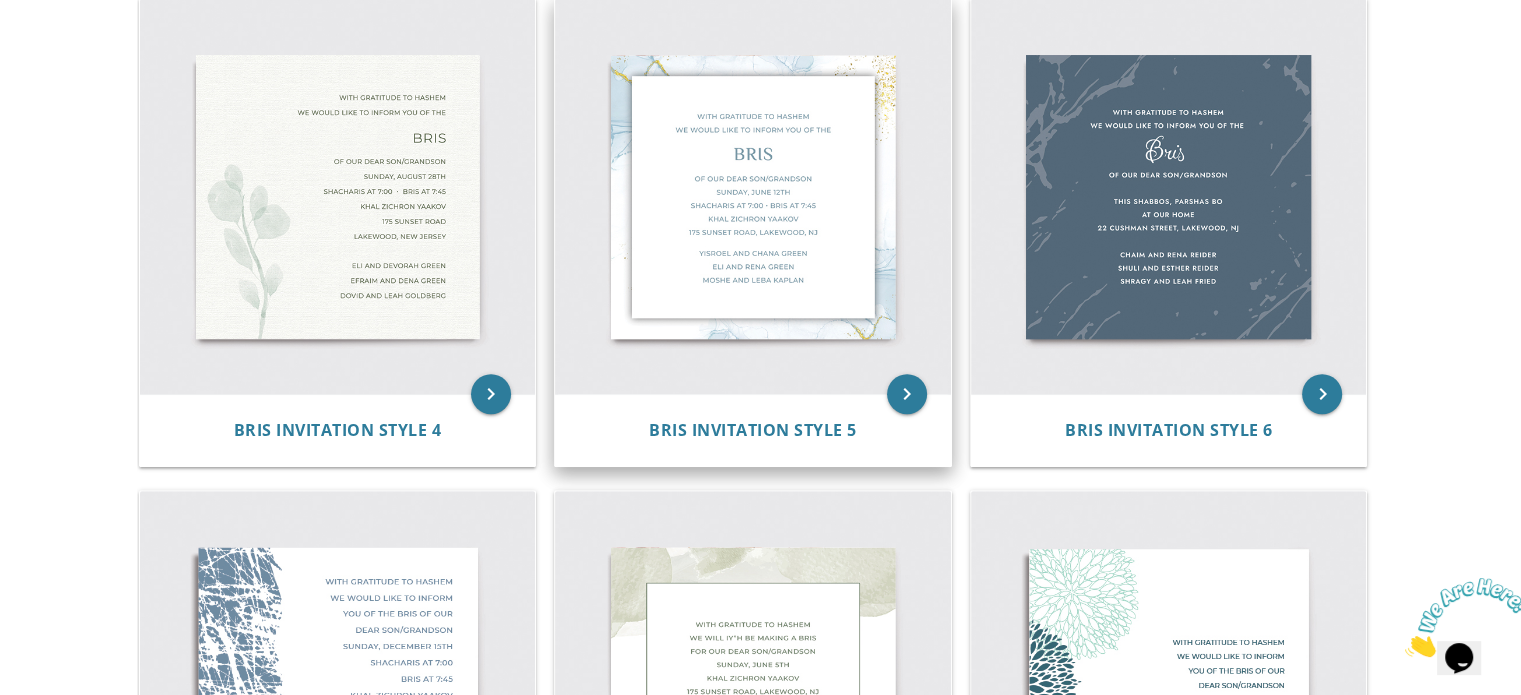 click at bounding box center (753, 197) 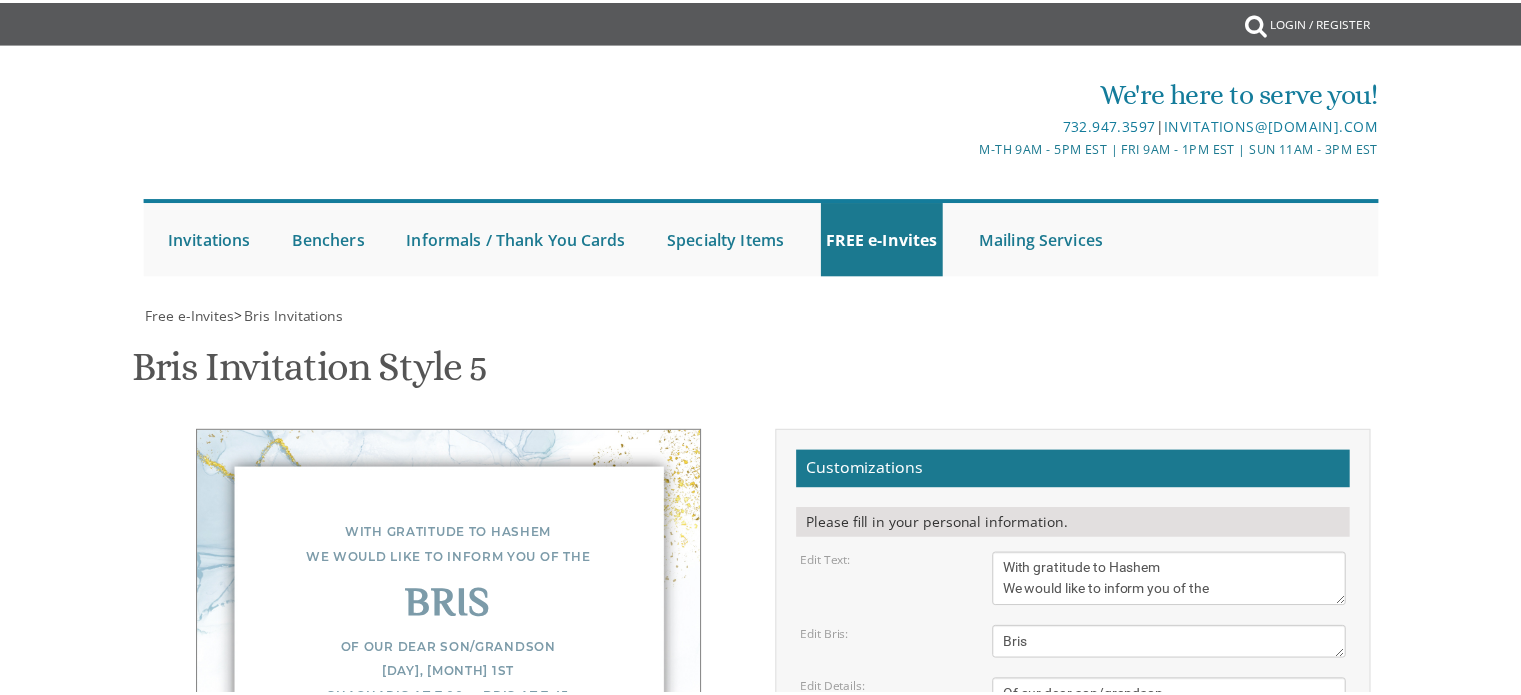 scroll, scrollTop: 0, scrollLeft: 0, axis: both 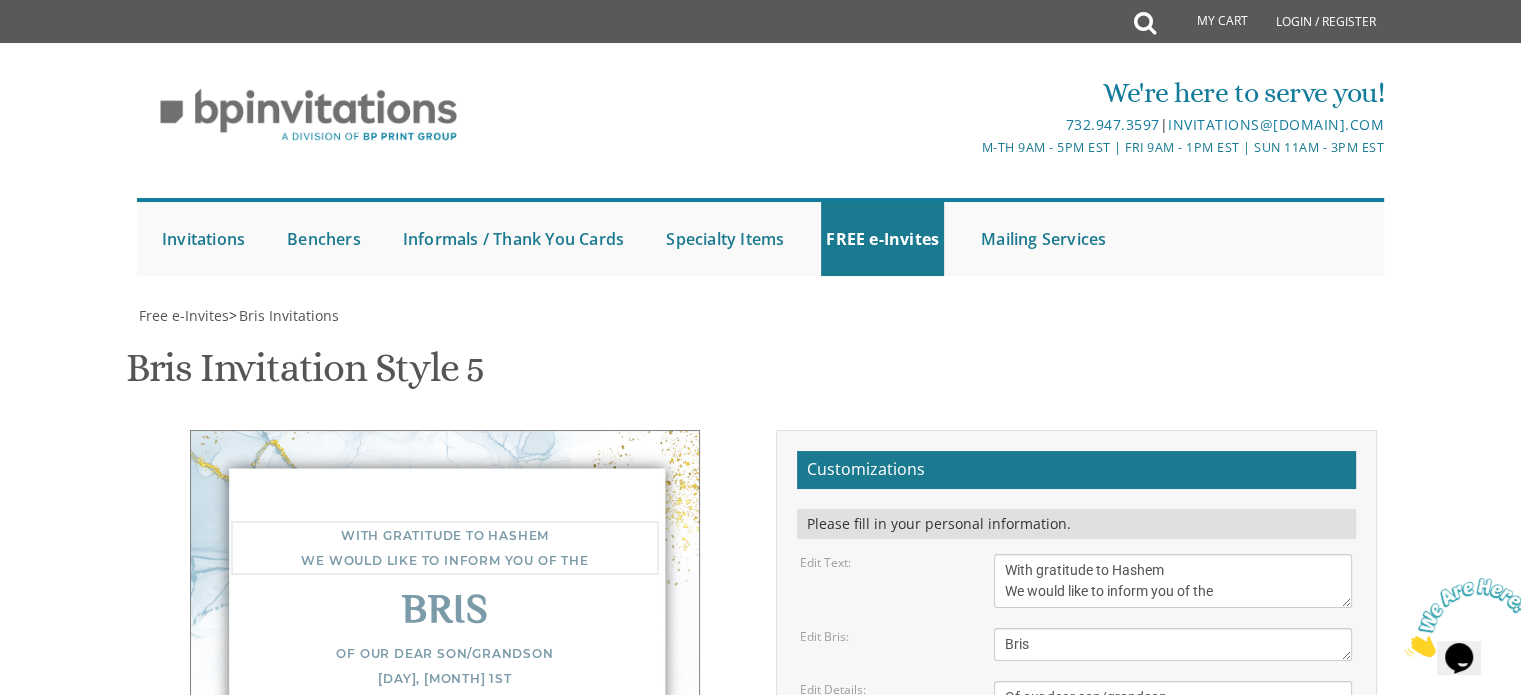 drag, startPoint x: 1244, startPoint y: 205, endPoint x: 992, endPoint y: 175, distance: 253.77943 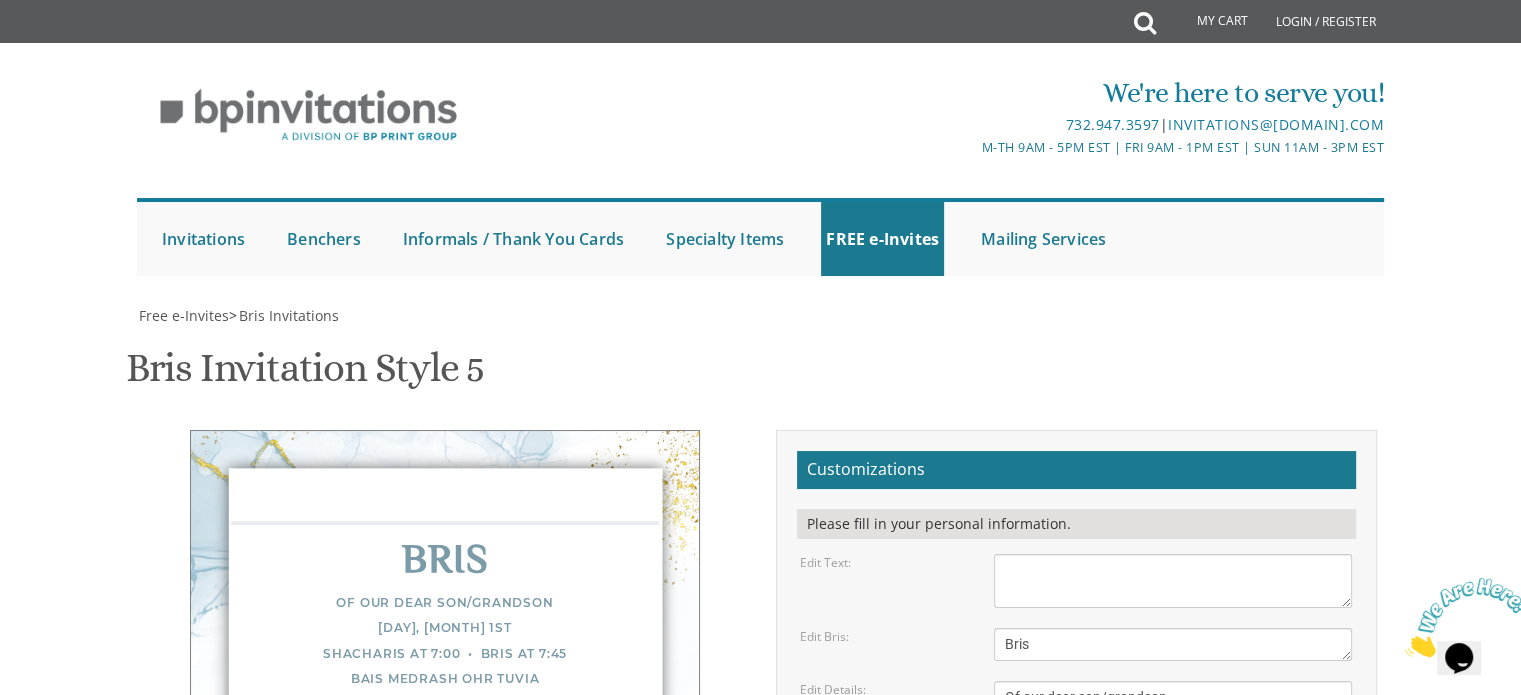 paste on "You are invited to a siyum in honor of the Pittsburgh Kinyan Hamesechta chabura's completion of" 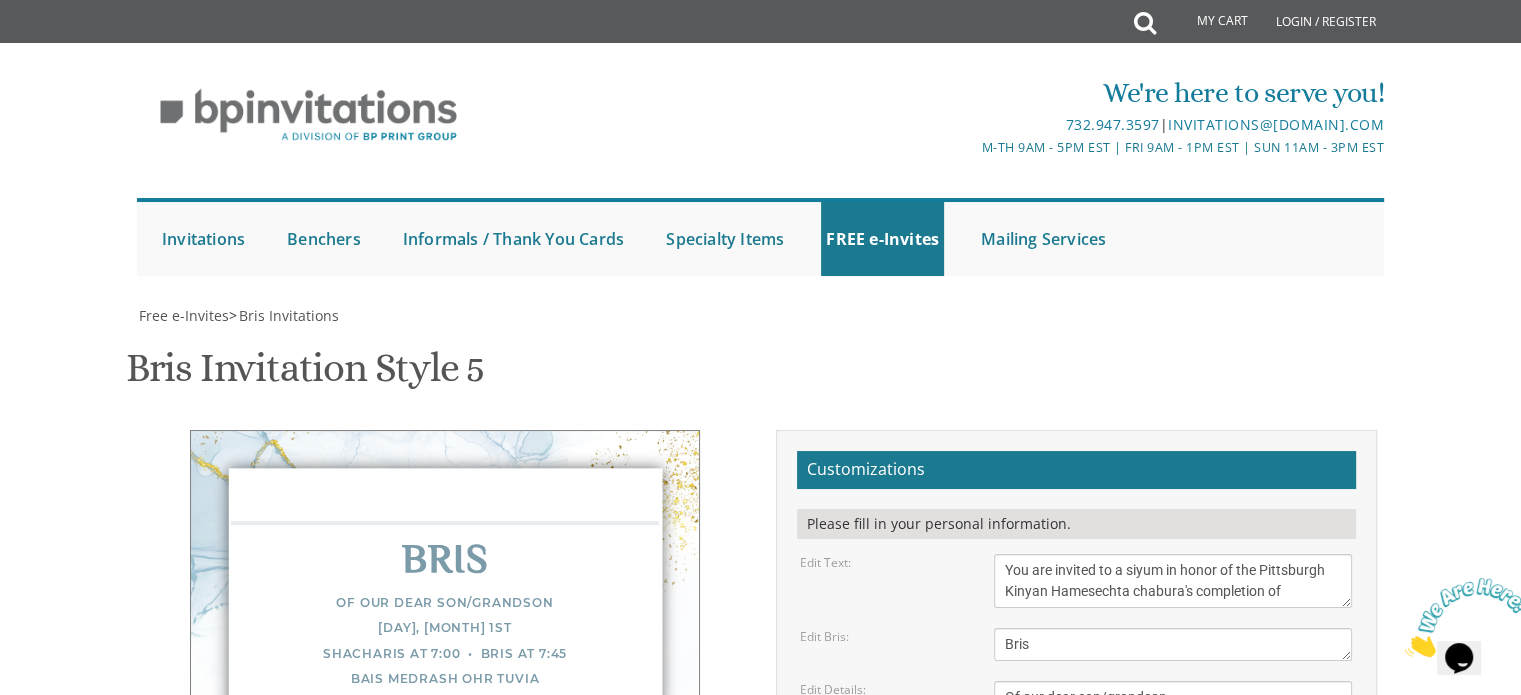type on "You are invited to a siyum in honor of the Pittsburgh Kinyan Hamesechta chabura's completion of" 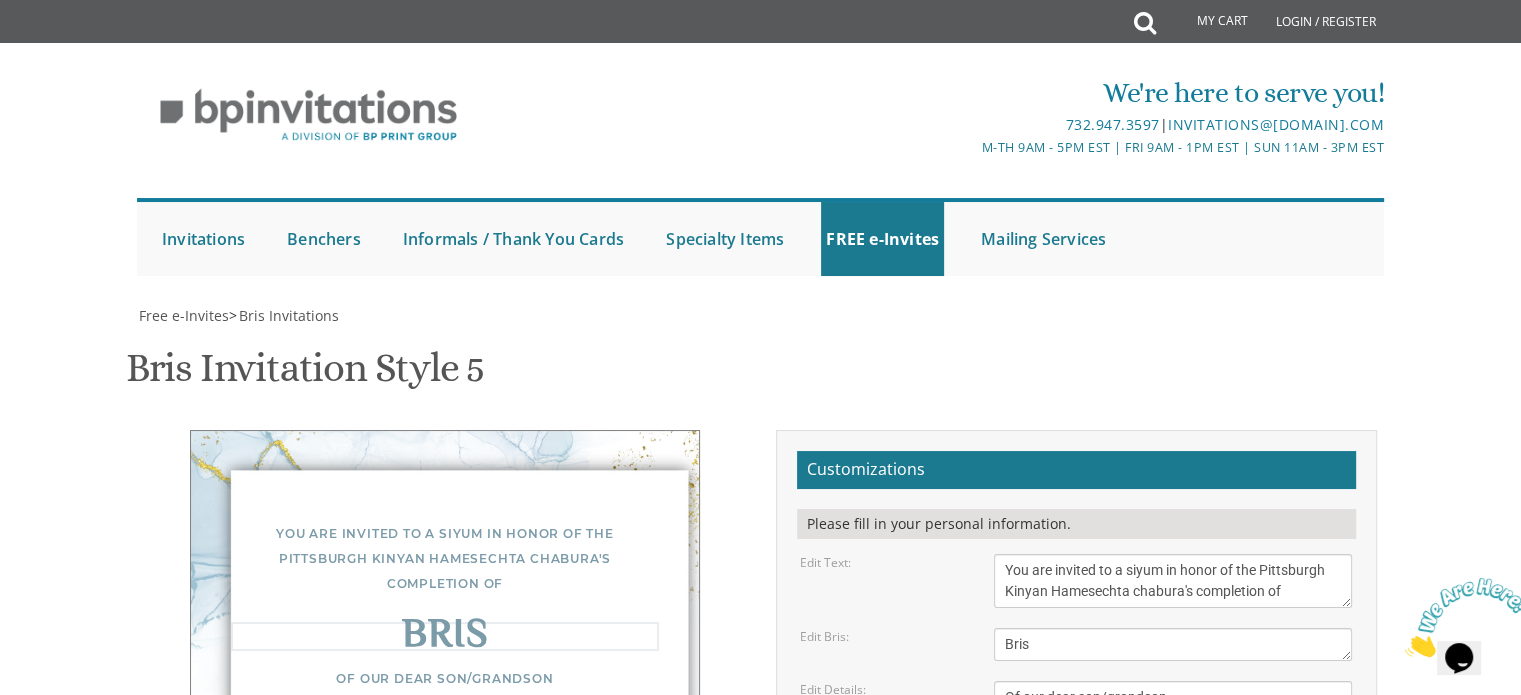 drag, startPoint x: 1072, startPoint y: 259, endPoint x: 996, endPoint y: 245, distance: 77.27872 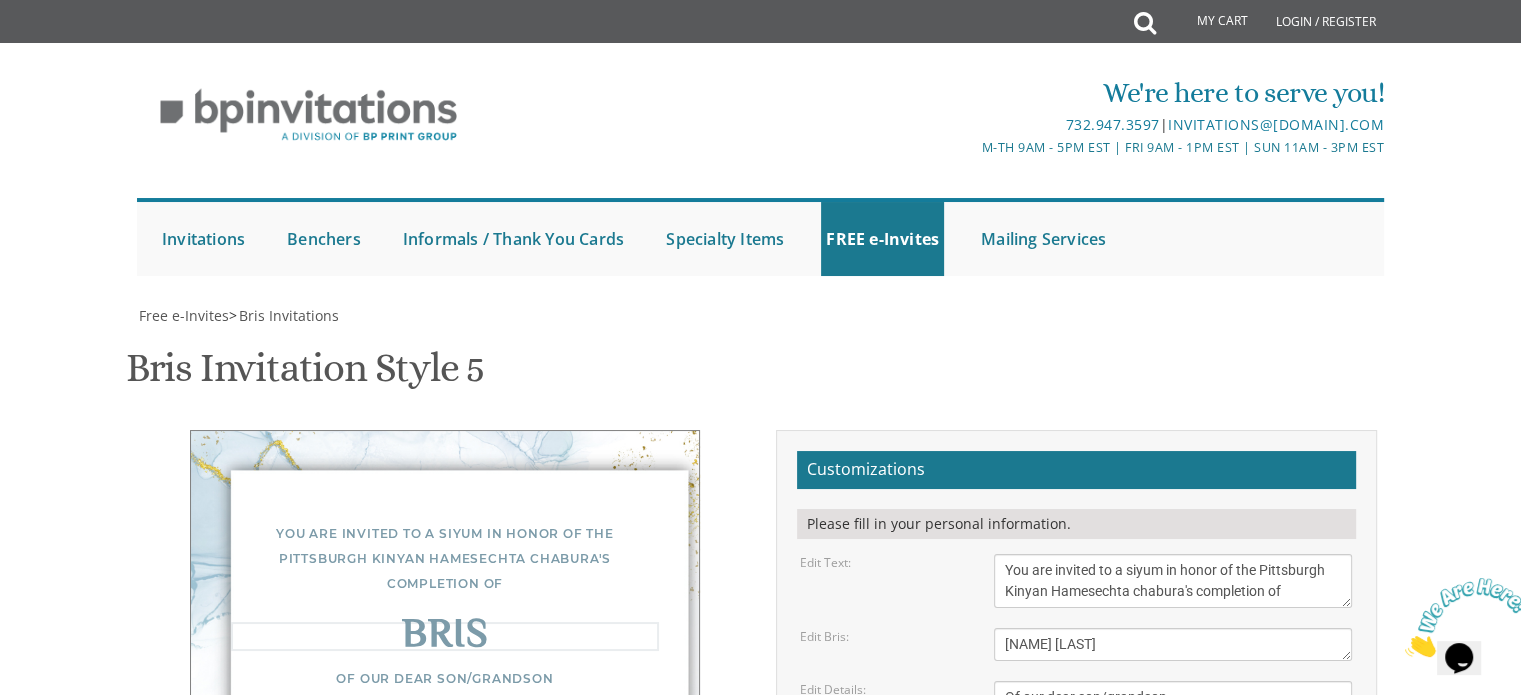 scroll, scrollTop: 0, scrollLeft: 0, axis: both 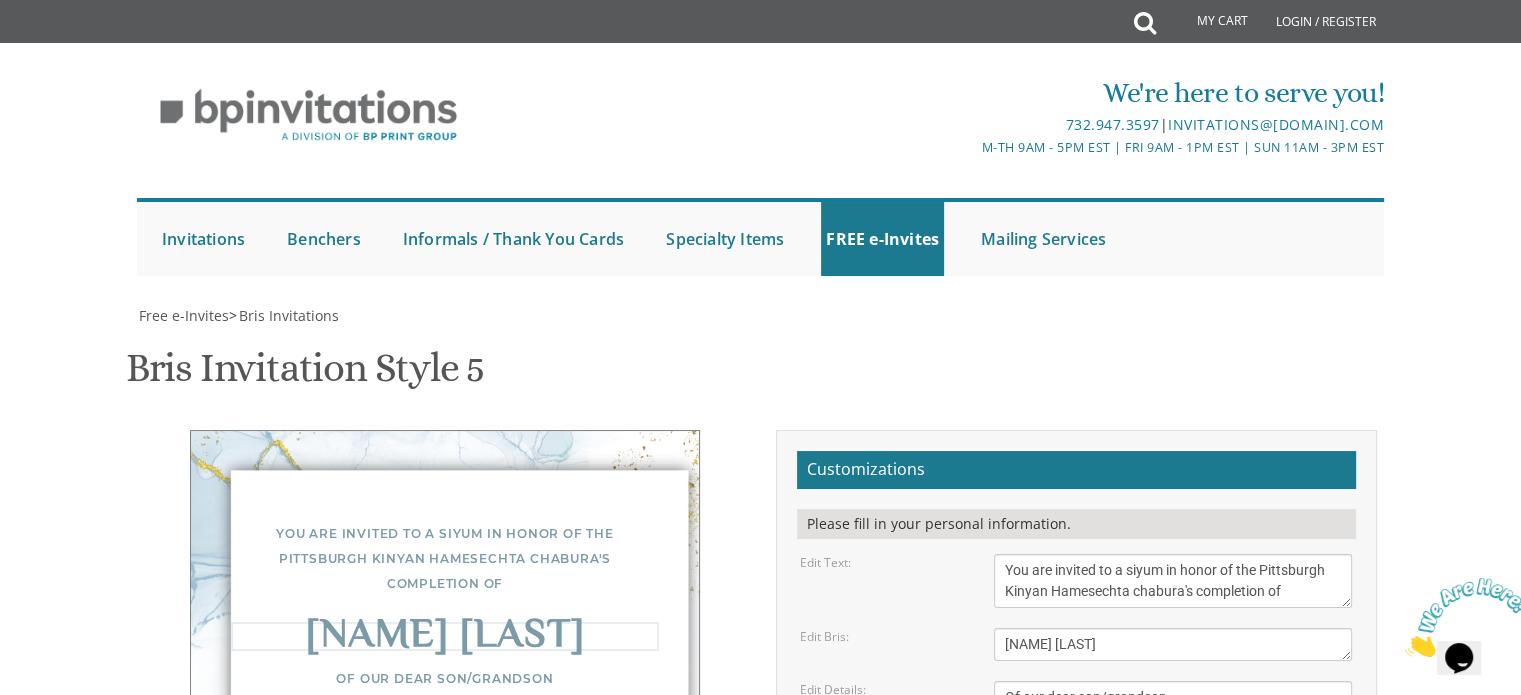 click on "Bris" at bounding box center (1173, 644) 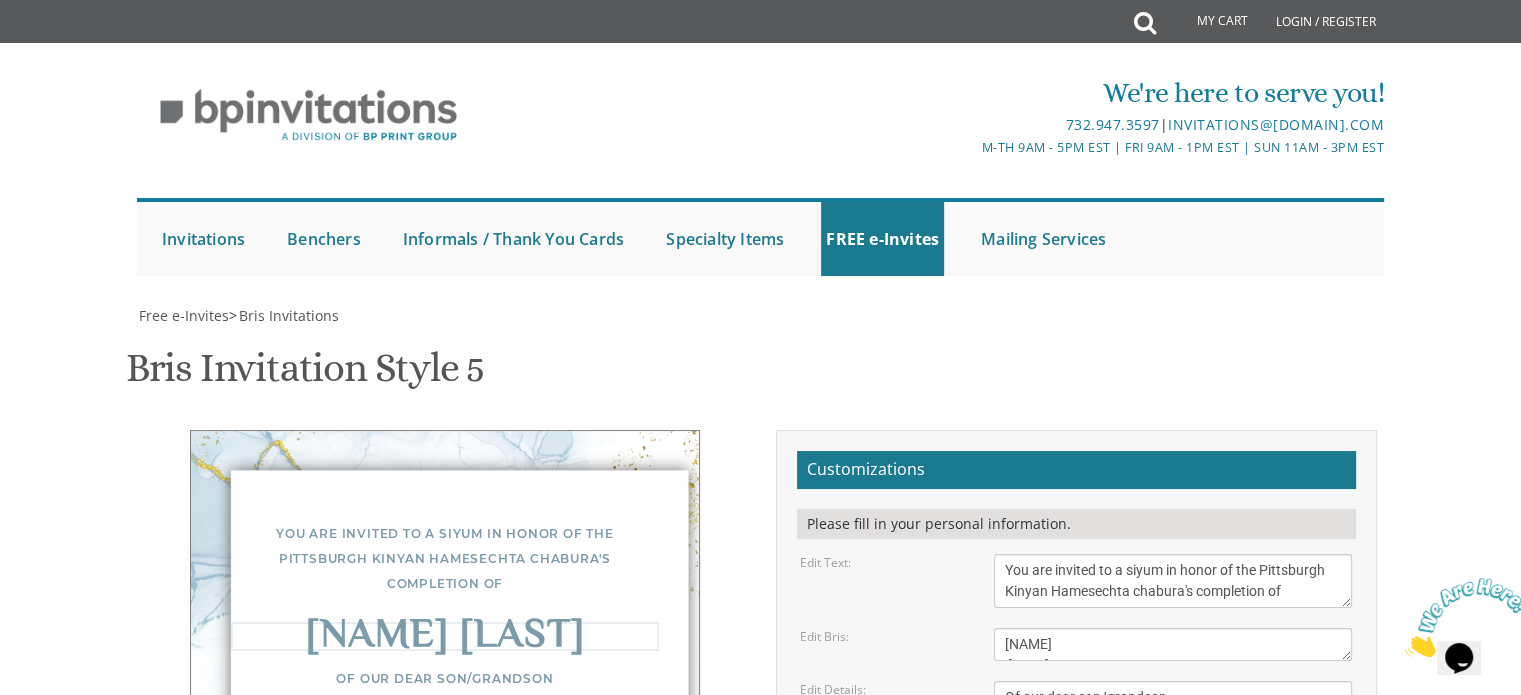 scroll, scrollTop: 14, scrollLeft: 0, axis: vertical 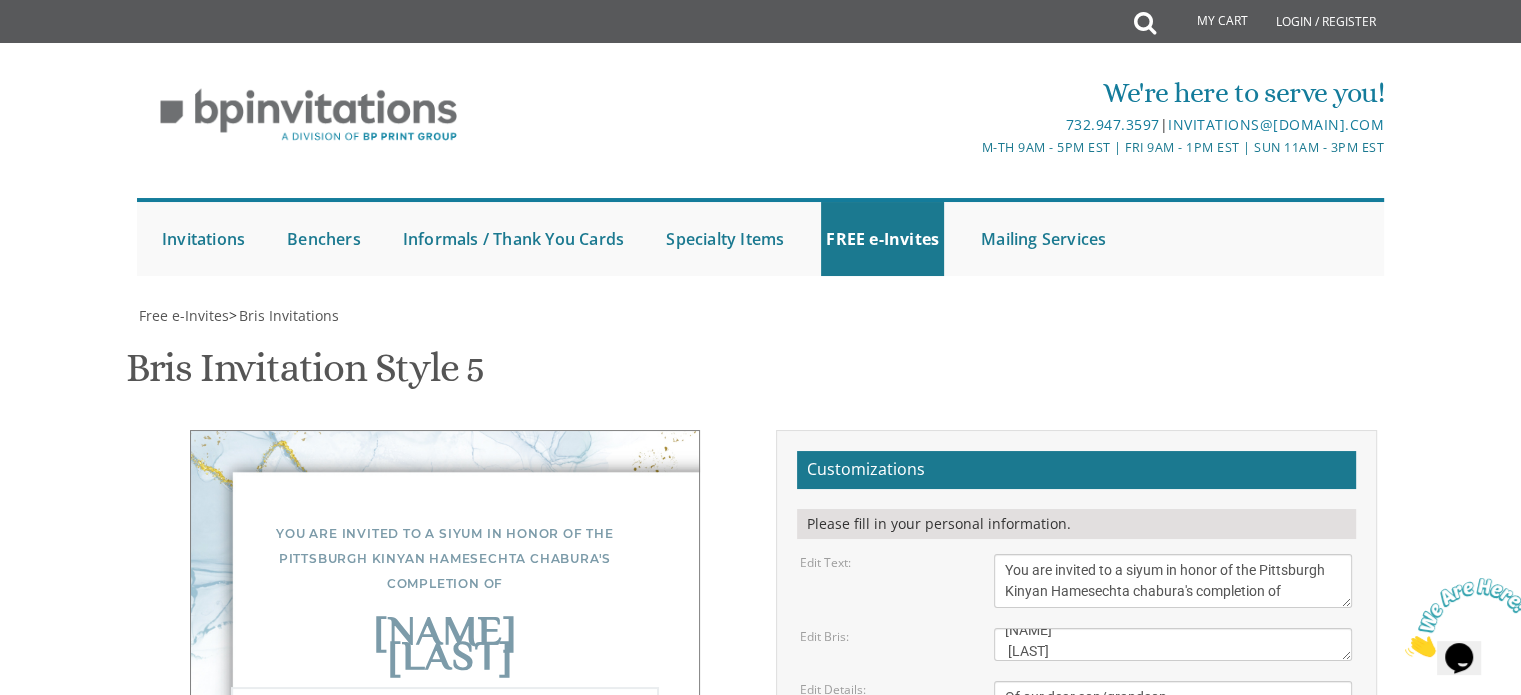 click on "Of our dear son/grandson
Sunday, December 1st
Shacharis at 7:00  •  Bris at 7:45
Bais Medrash Ohr Tuvia
969 East End Avenue • Lakewood, NJ" at bounding box center (1173, 739) 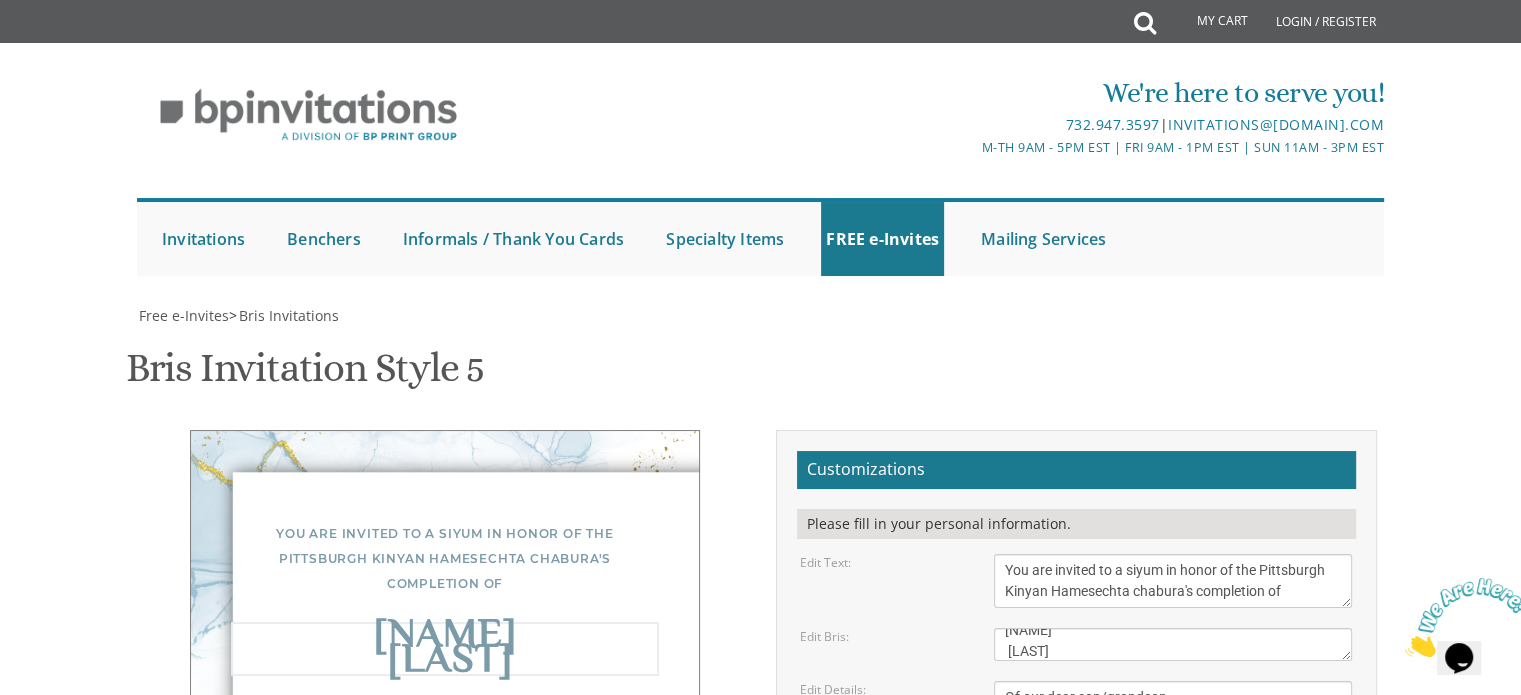 click on "Customizations
Please fill in your personal information.
Edit Text:
With gratitude to Hashem
We would like to inform you of the" at bounding box center (1076, 760) 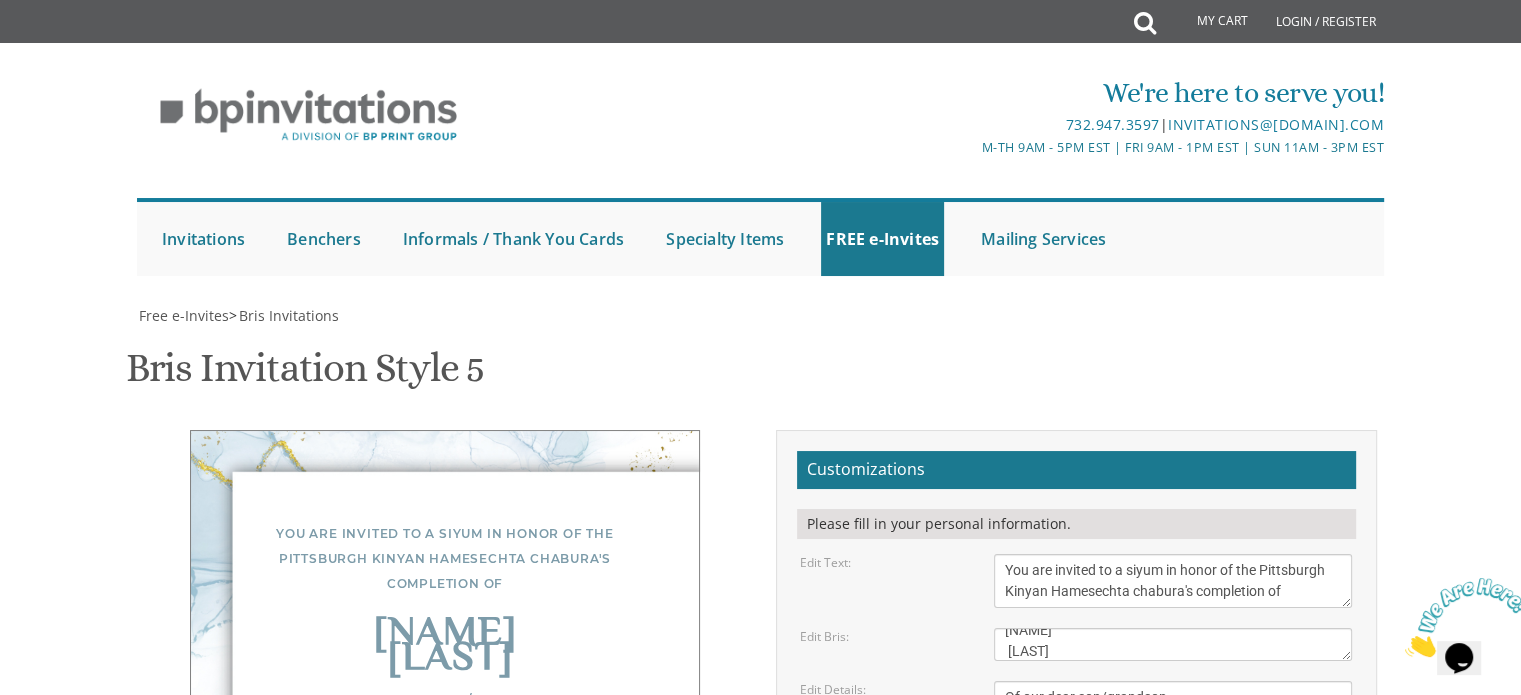 click on "Bris" at bounding box center (1173, 644) 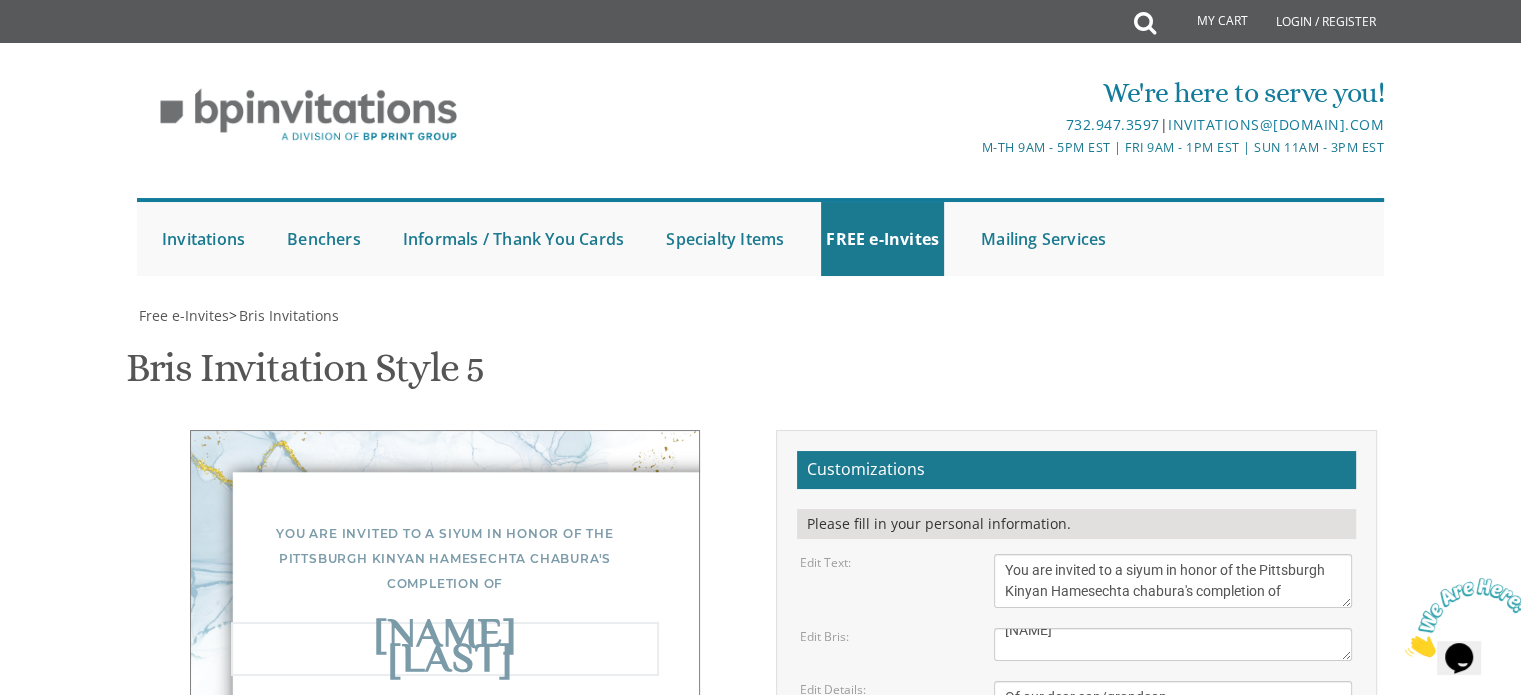 scroll, scrollTop: 26, scrollLeft: 0, axis: vertical 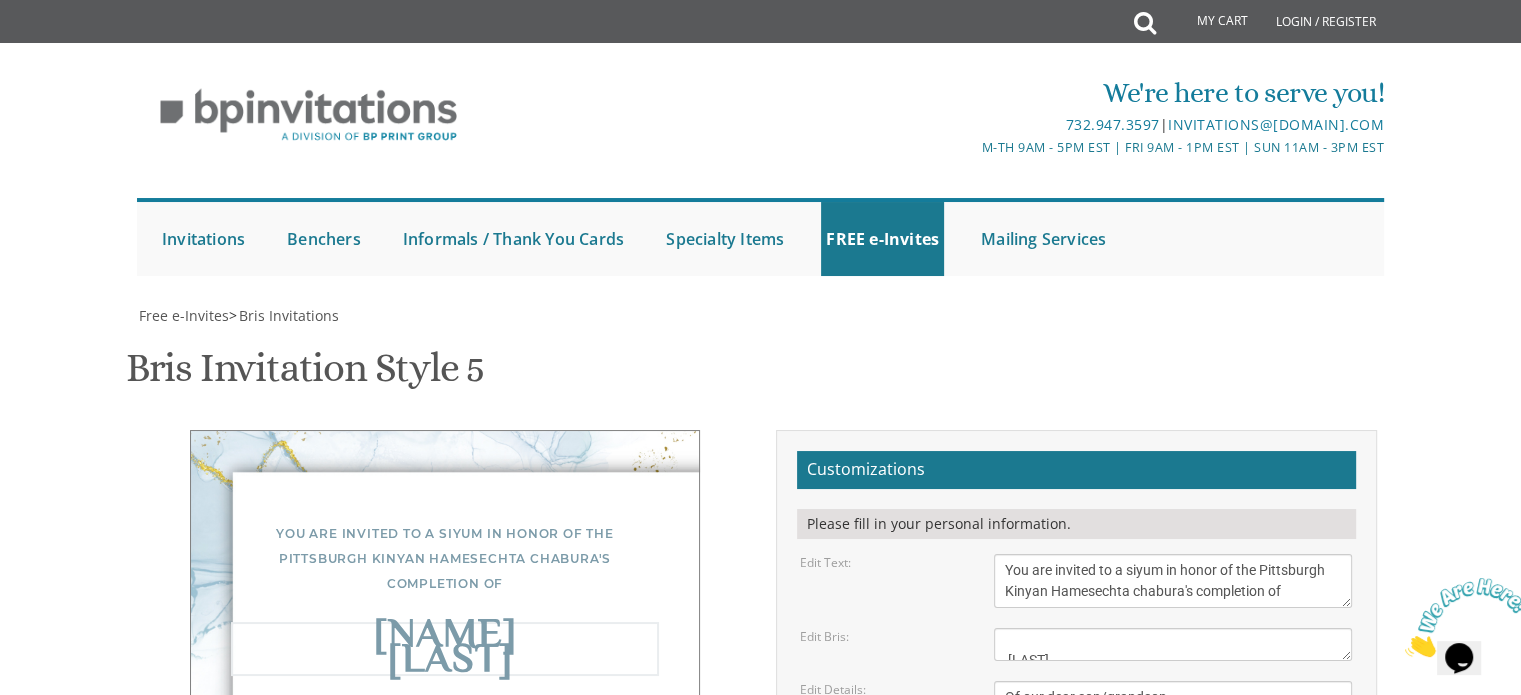 type on "Maseches
Megillah" 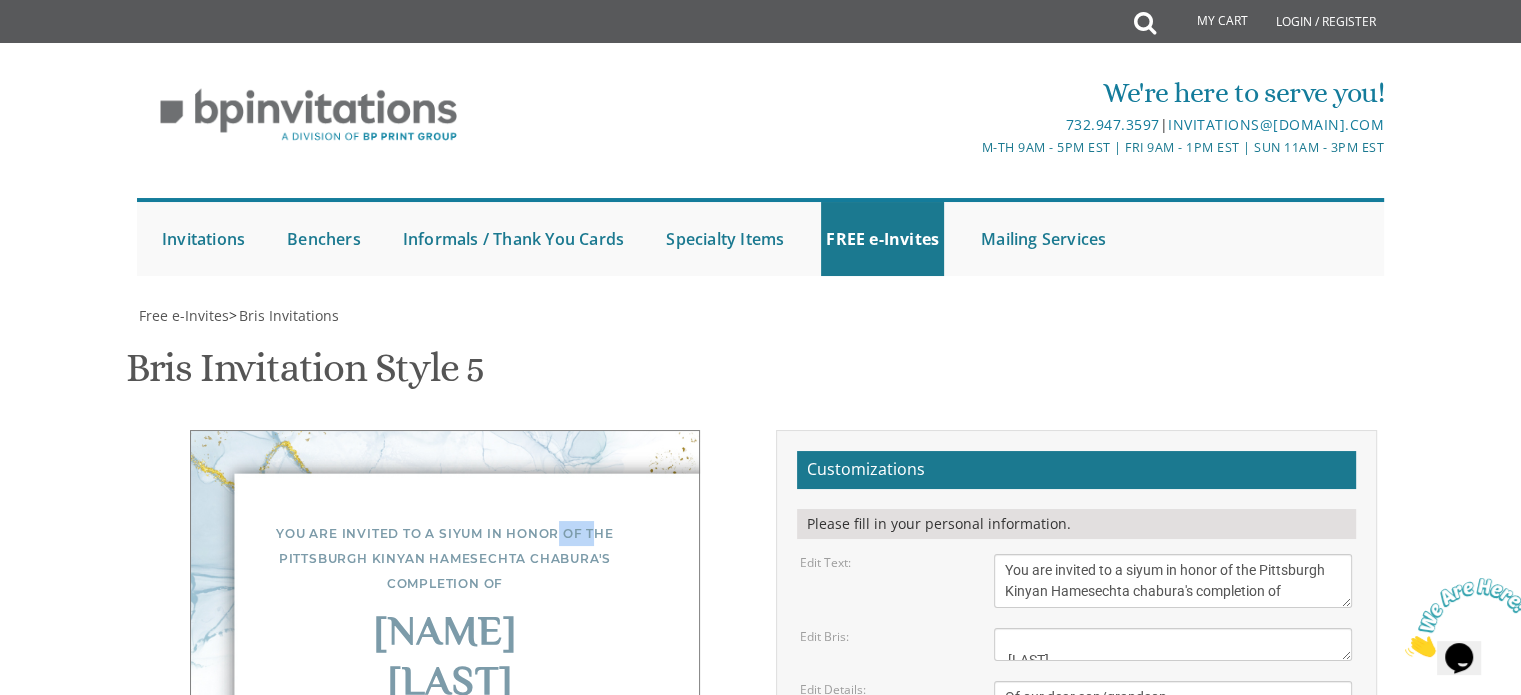drag, startPoint x: 592, startPoint y: 107, endPoint x: 558, endPoint y: 100, distance: 34.713108 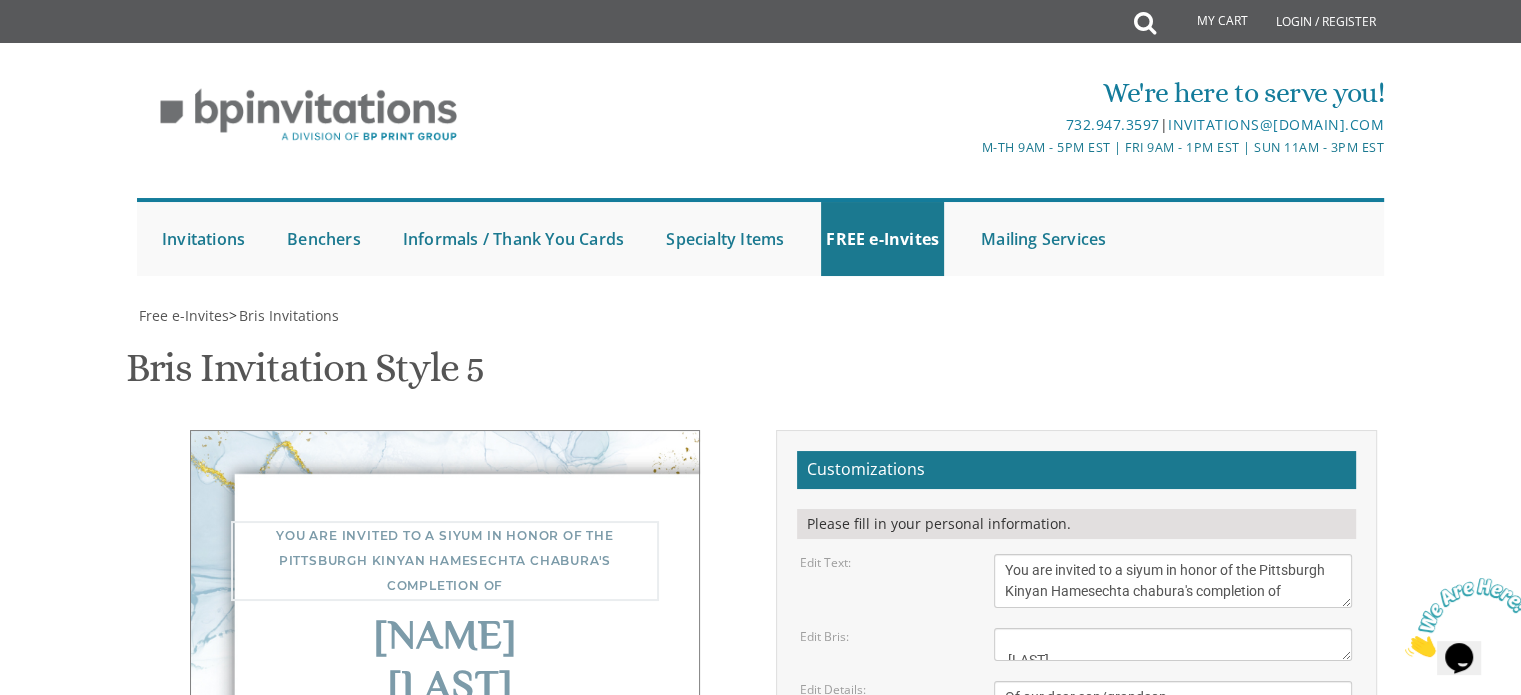 click on "With gratitude to Hashem
We would like to inform you of the" at bounding box center [1173, 581] 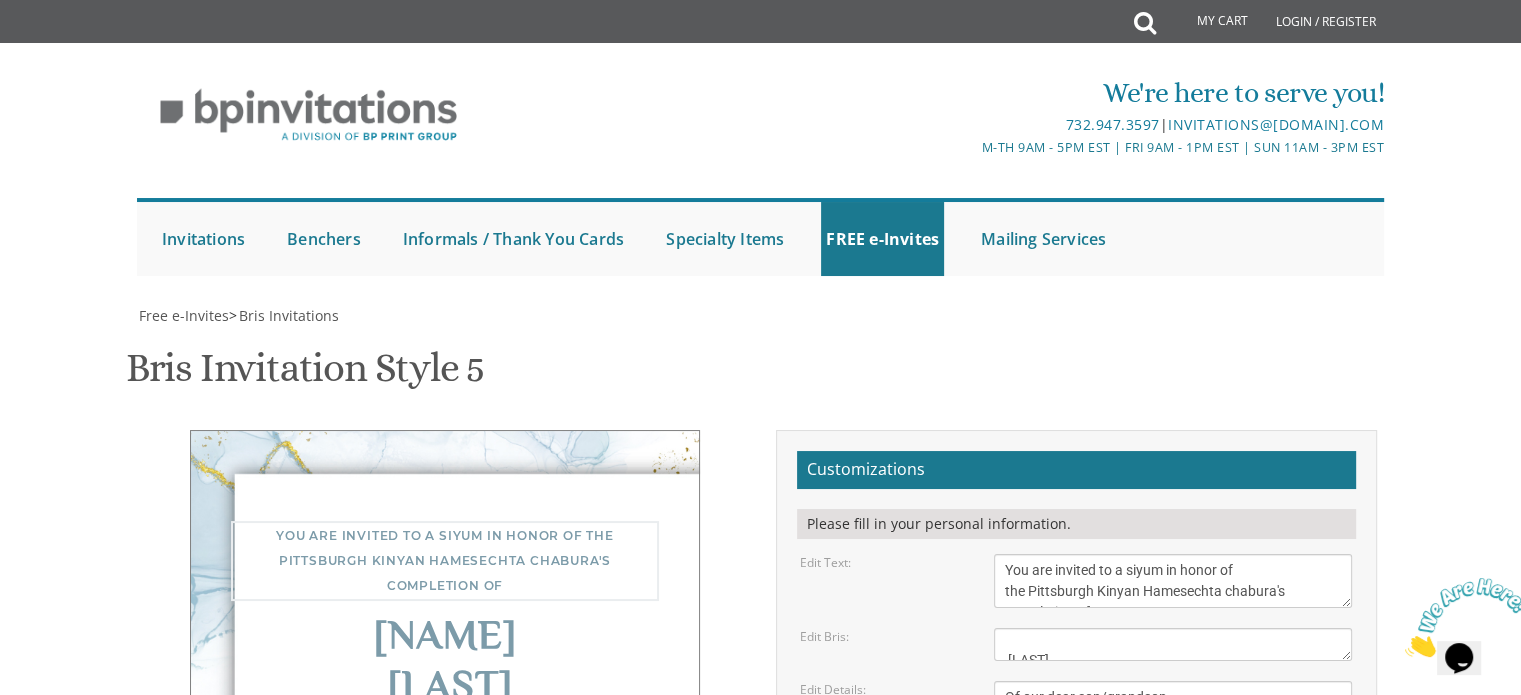 scroll, scrollTop: 20, scrollLeft: 0, axis: vertical 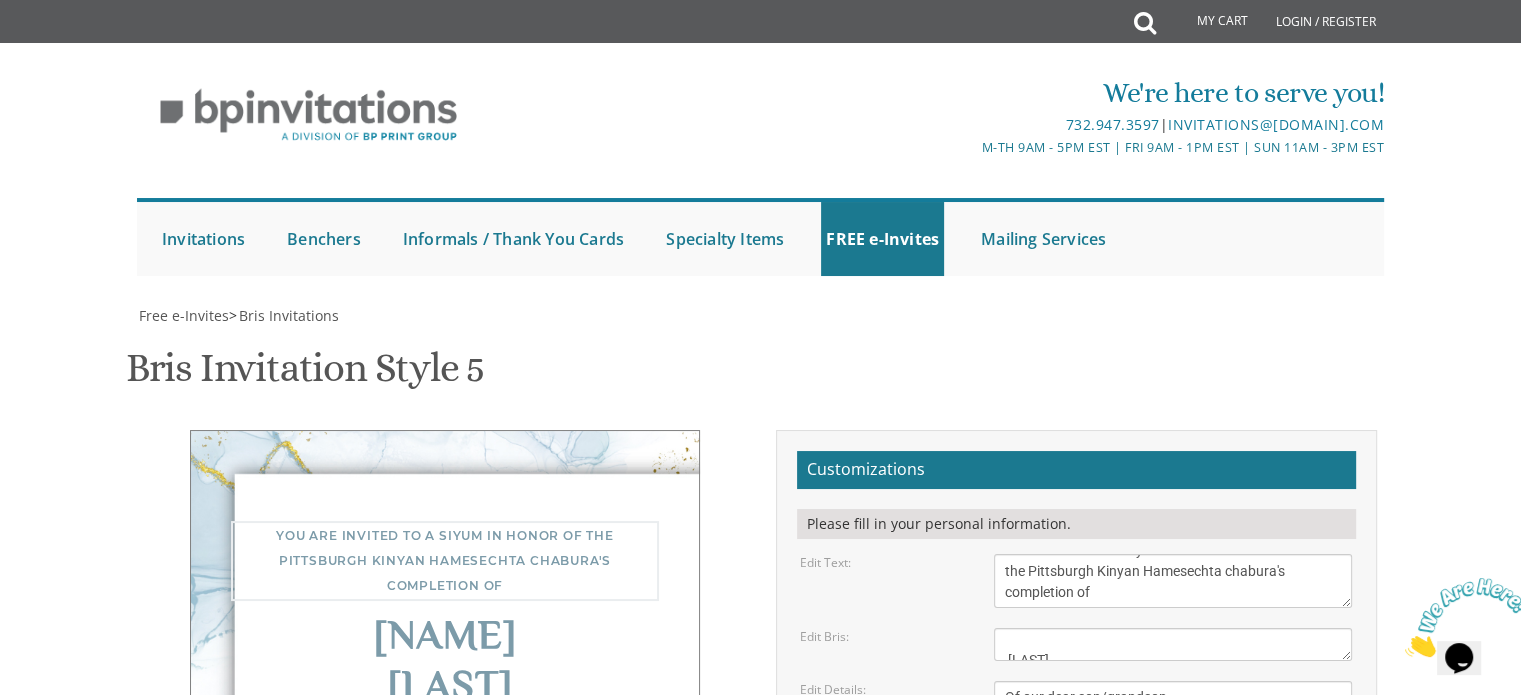 type on "You are invited to a siyum in honor of
the Pittsburgh Kinyan Hamesechta chabura's completion of" 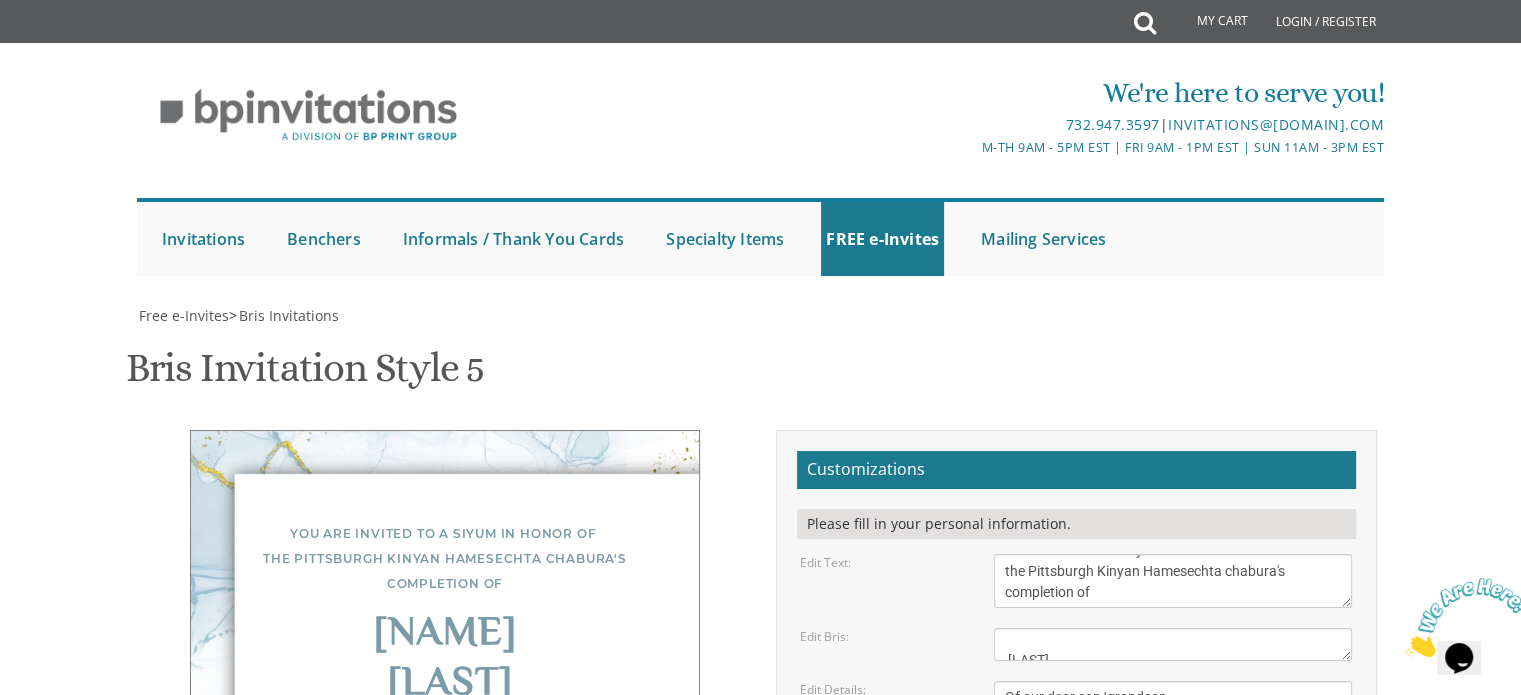 drag, startPoint x: 1247, startPoint y: 430, endPoint x: 1016, endPoint y: 343, distance: 246.84003 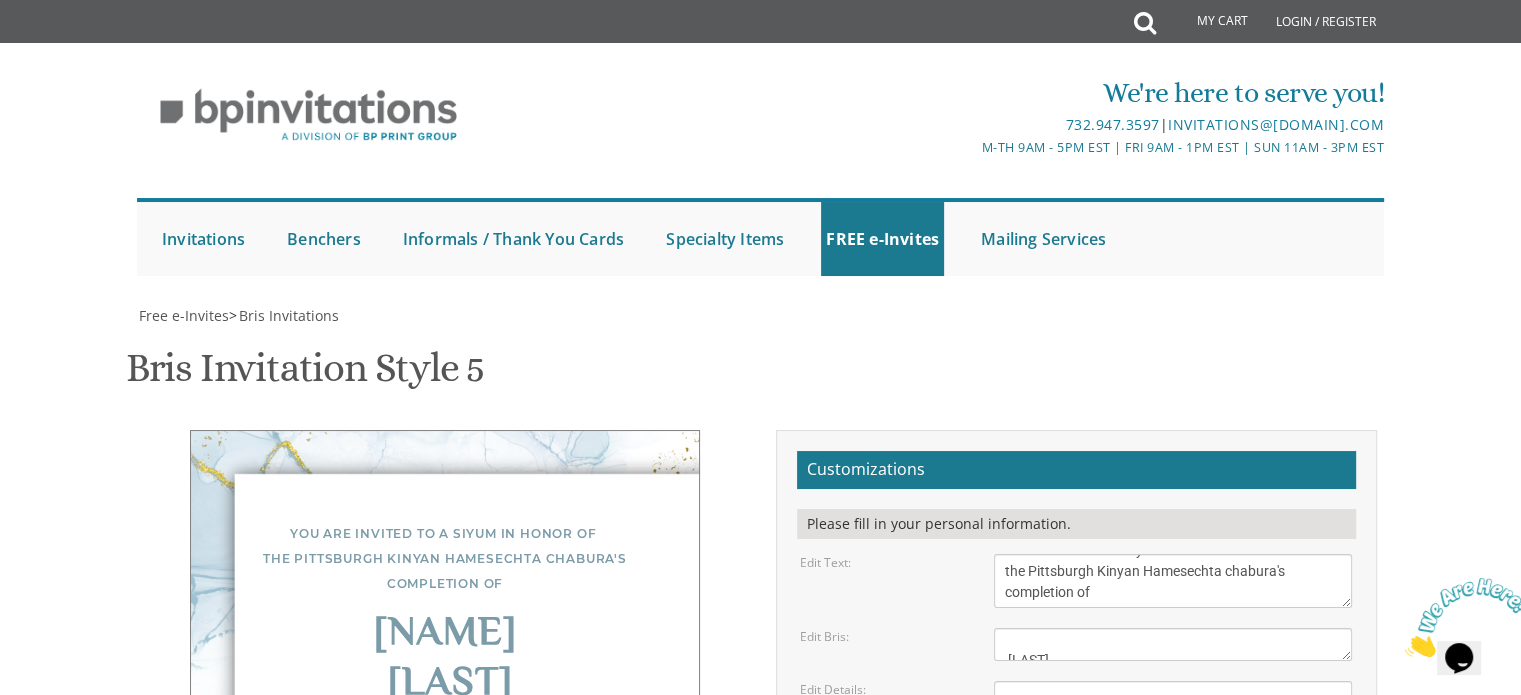 paste on "Sunday, August 9th
5:15 pm  |  Overlook Shelter
Schenley Park  |  [CITY], [STATE]" 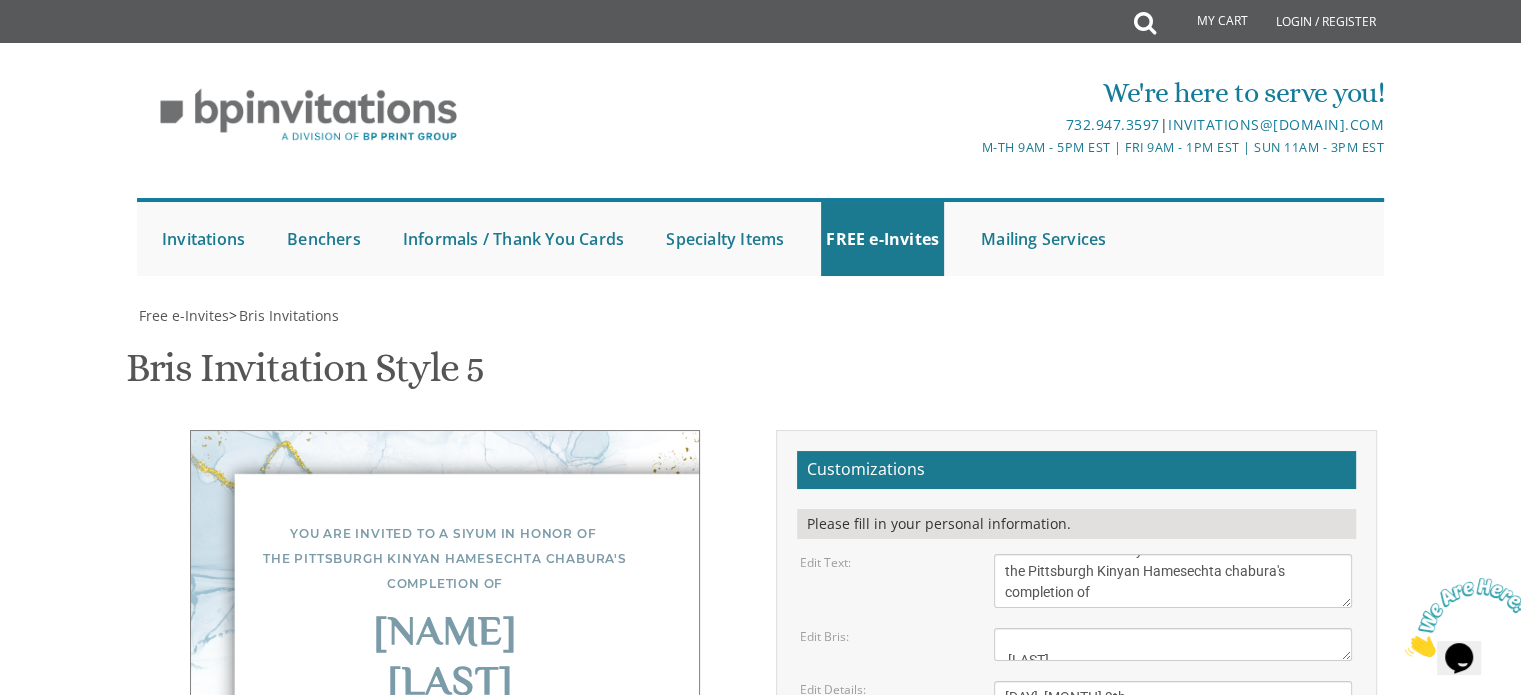 type on "Sunday, August 9th
5:15 pm  |  Overlook Shelter
Schenley Park  |  [CITY], [STATE]" 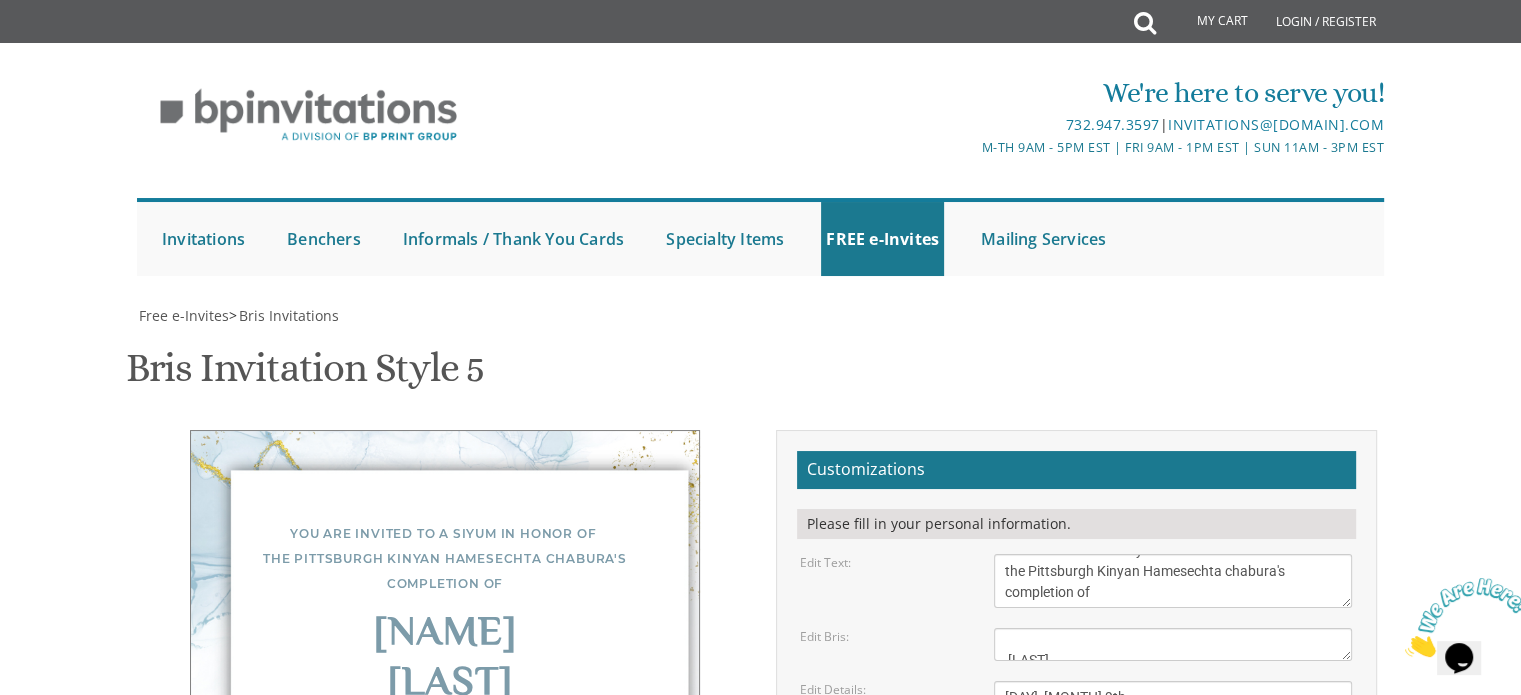 drag, startPoint x: 1172, startPoint y: 520, endPoint x: 969, endPoint y: 470, distance: 209.06697 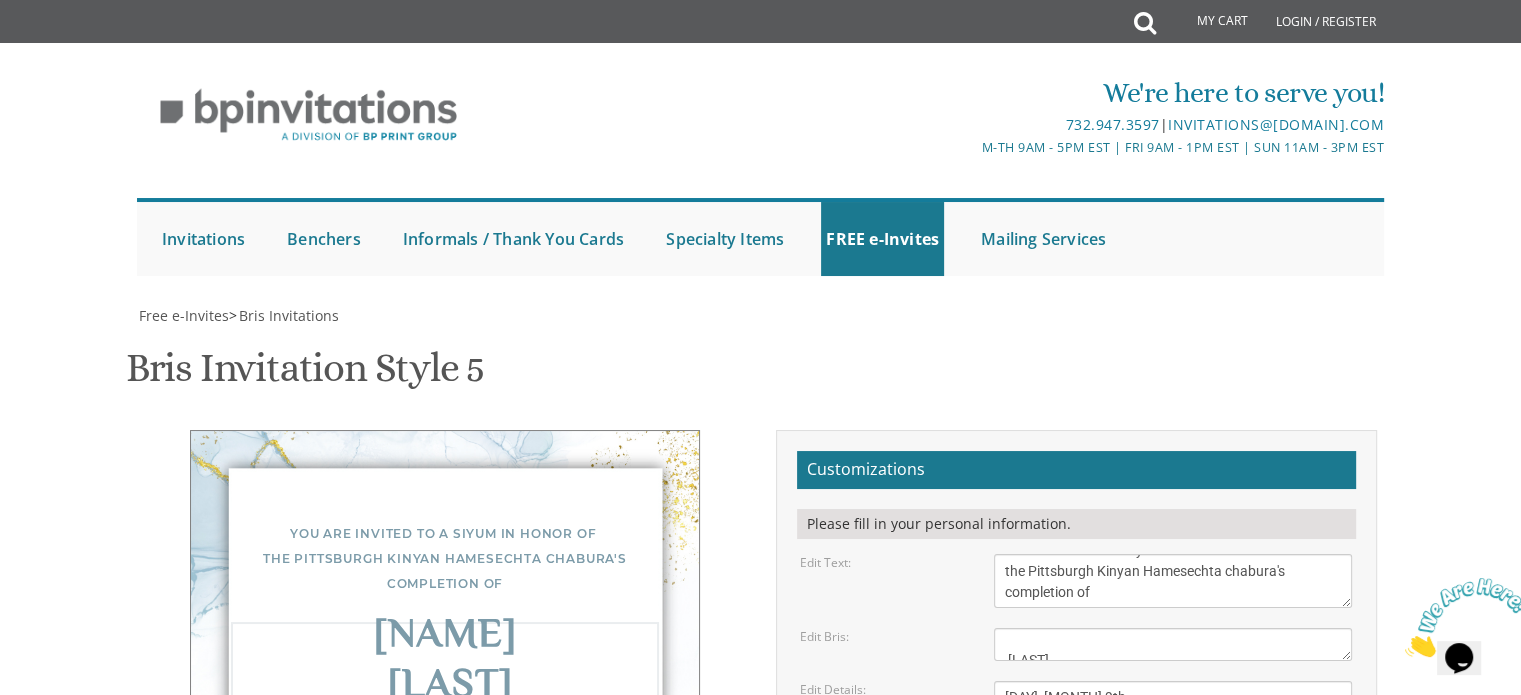 click on "Bris" at bounding box center [1173, 644] 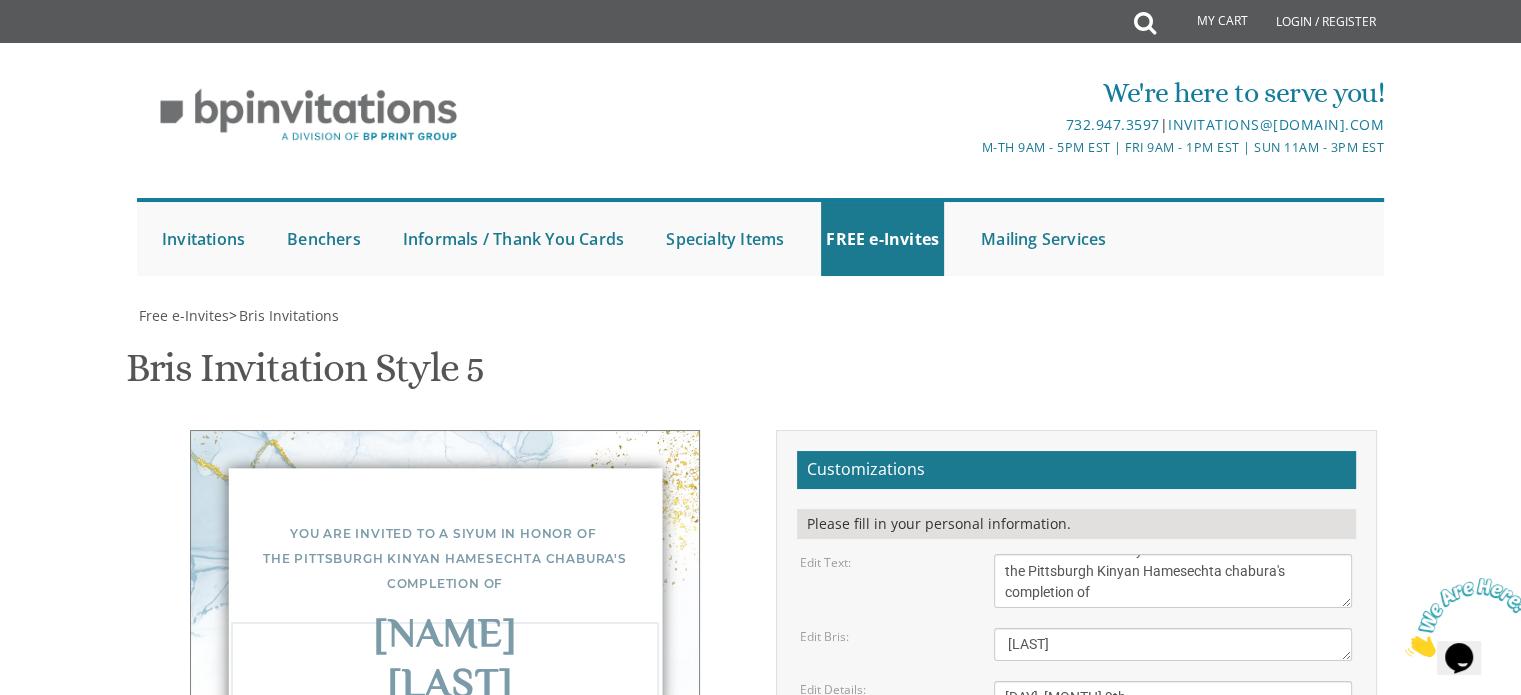 scroll, scrollTop: 77, scrollLeft: 0, axis: vertical 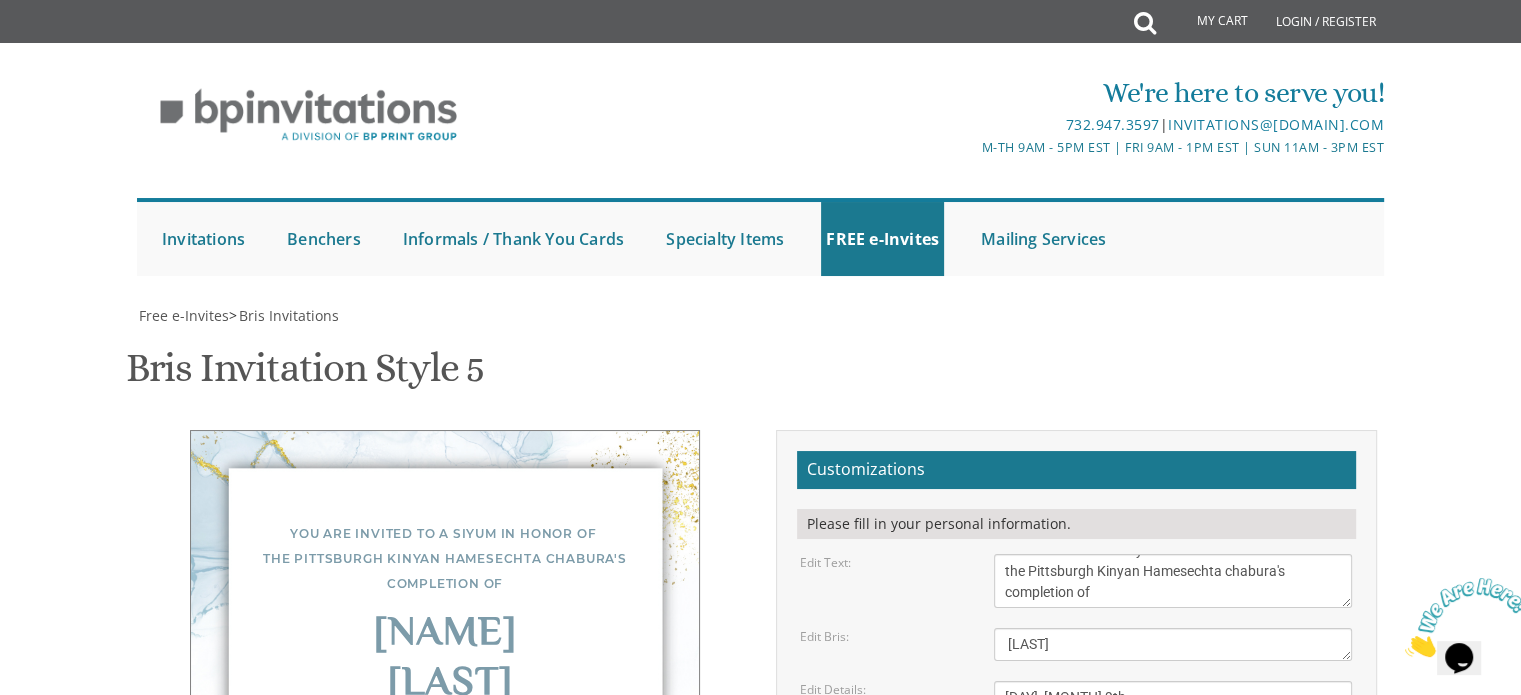 click on "Of our dear son/grandson
Sunday, December 1st
Shacharis at 7:00  •  Bris at 7:45
Bais Medrash Ohr Tuvia
969 East End Avenue • Lakewood, NJ" at bounding box center (1173, 739) 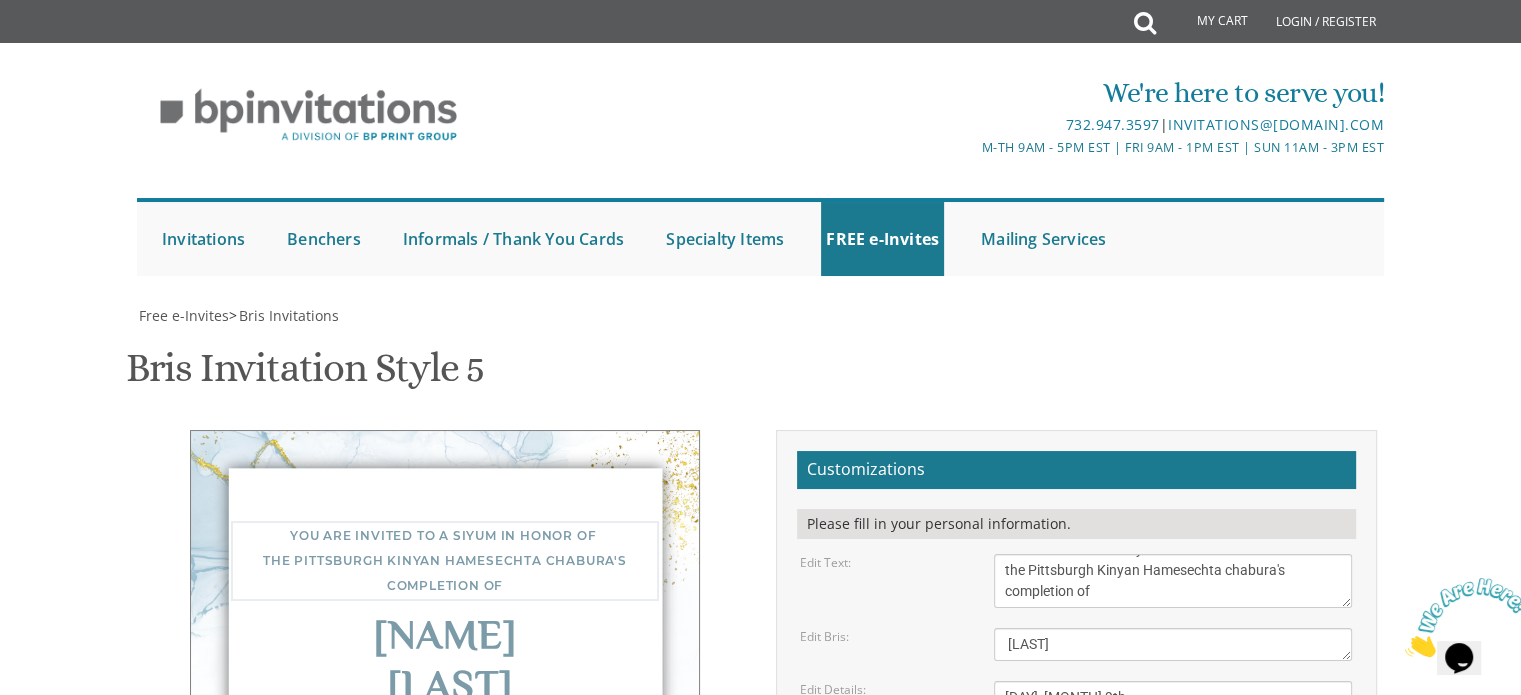 scroll, scrollTop: 56, scrollLeft: 0, axis: vertical 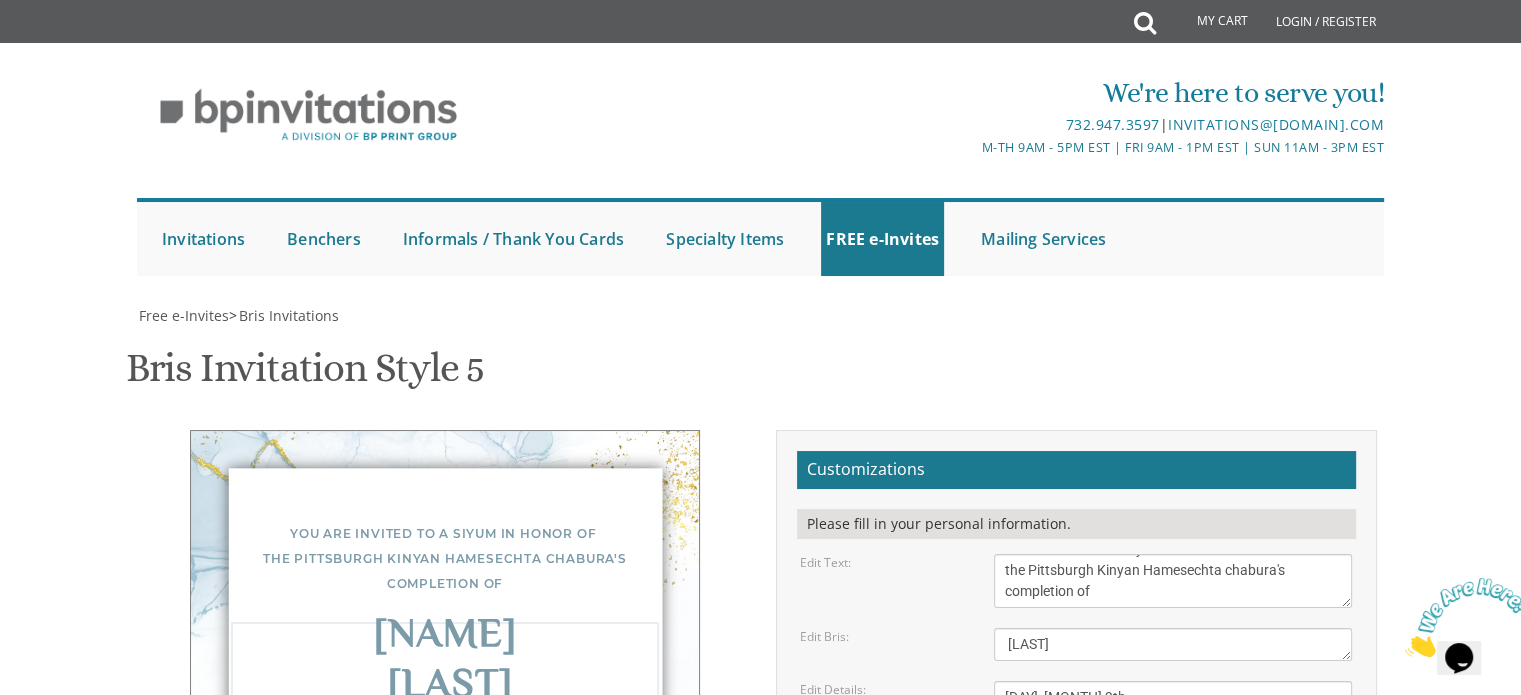 click on "Of our dear son/grandson
Sunday, December 1st
Shacharis at 7:00  •  Bris at 7:45
Bais Medrash Ohr Tuvia
969 East End Avenue • Lakewood, NJ" at bounding box center [1173, 739] 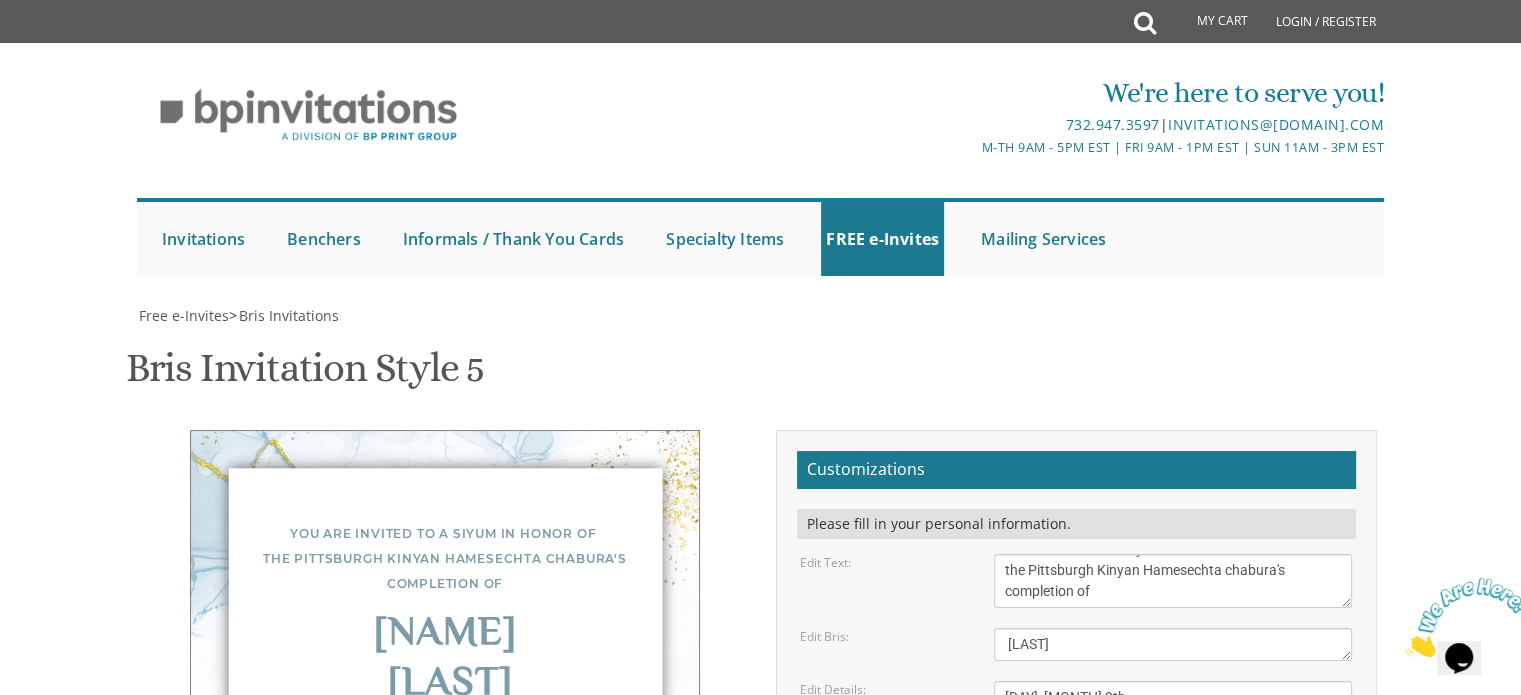click on "Yisroel and Chana Green
Eli and Rena Green
Moshe and Leba Kaplan" at bounding box center (1173, 855) 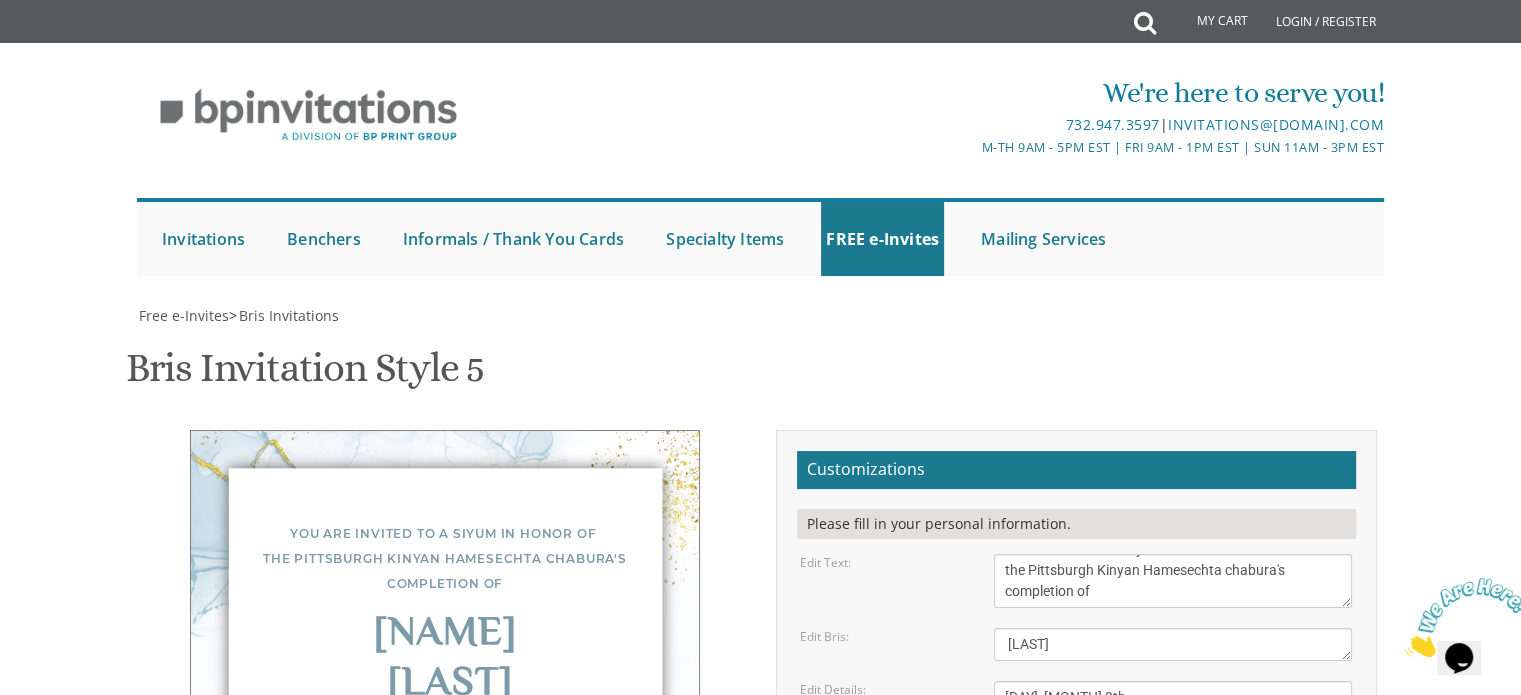 click on "Email Address*" at bounding box center (1076, 953) 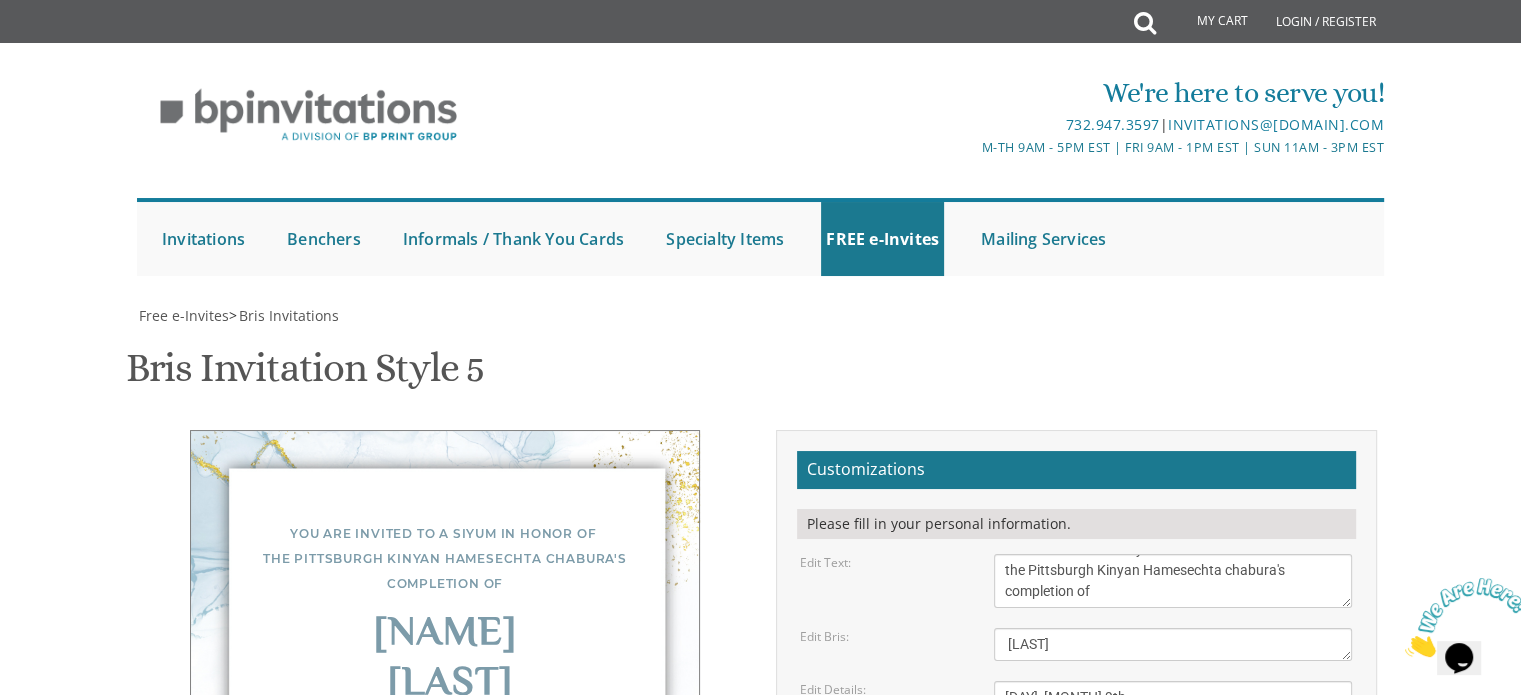 drag, startPoint x: 1153, startPoint y: 531, endPoint x: 1007, endPoint y: 530, distance: 146.00342 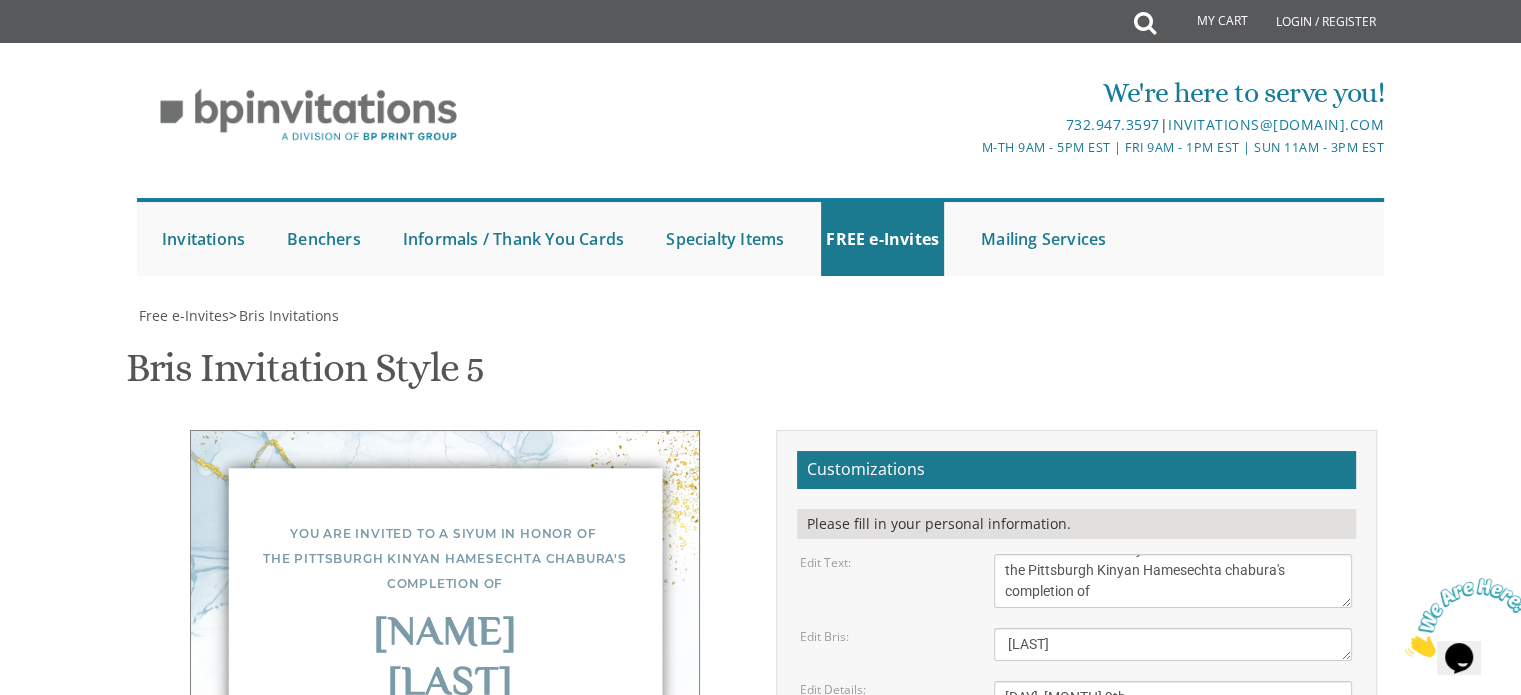 scroll, scrollTop: 0, scrollLeft: 0, axis: both 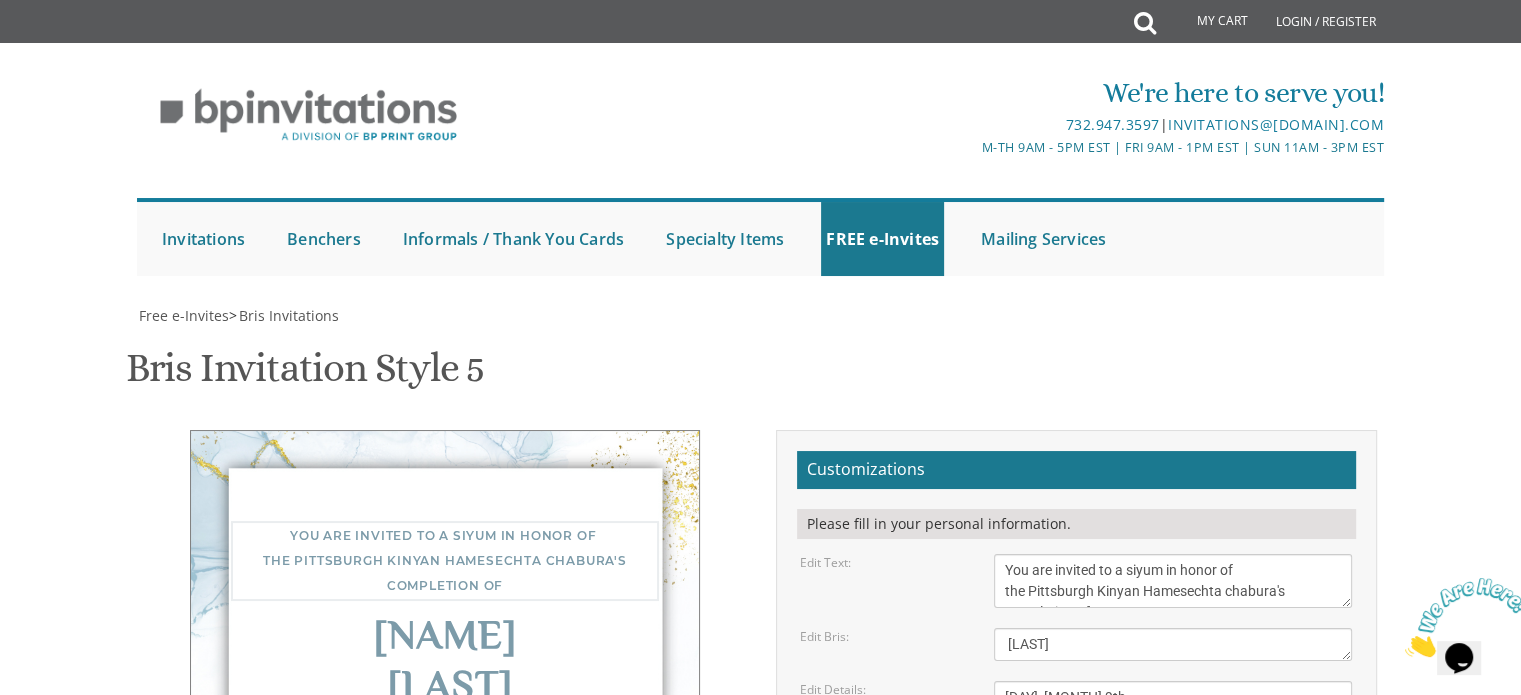 click on "With gratitude to Hashem
We would like to inform you of the" at bounding box center [1173, 581] 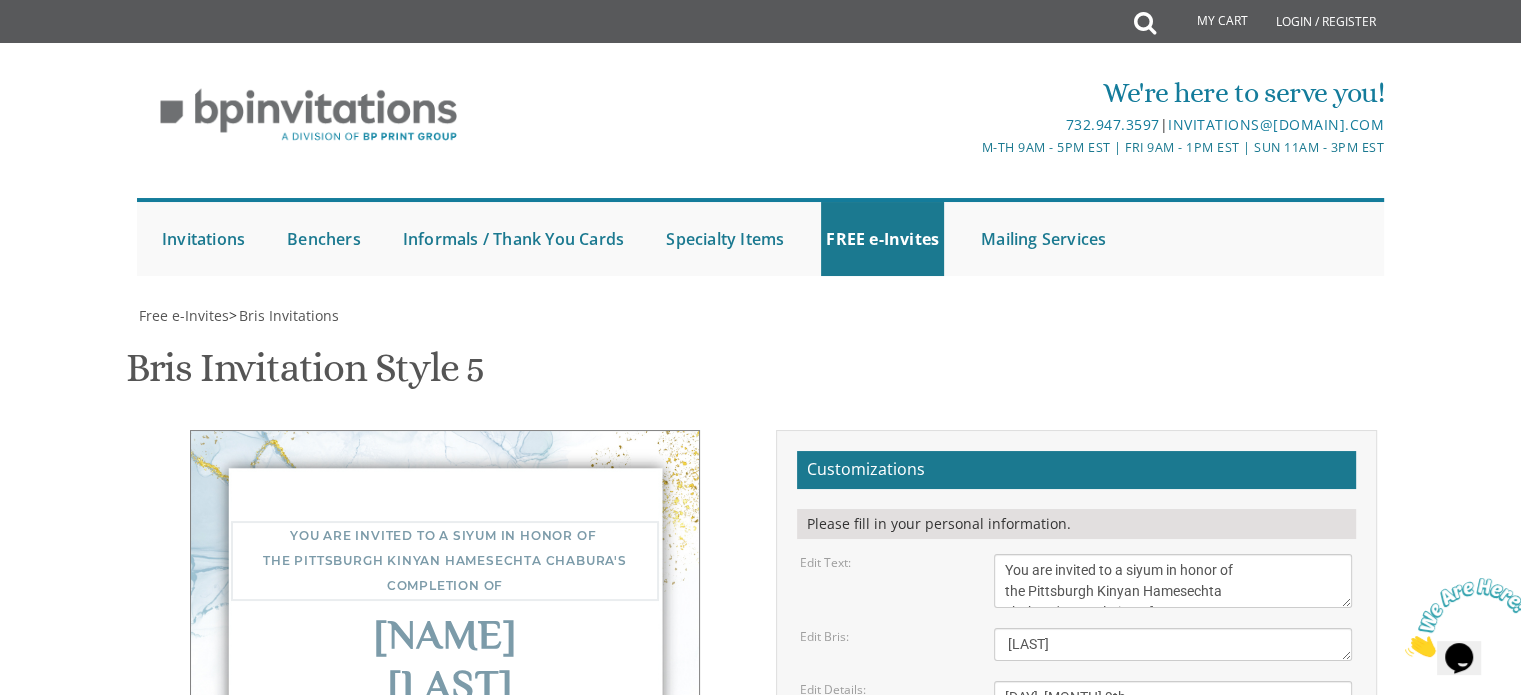 scroll, scrollTop: 14, scrollLeft: 0, axis: vertical 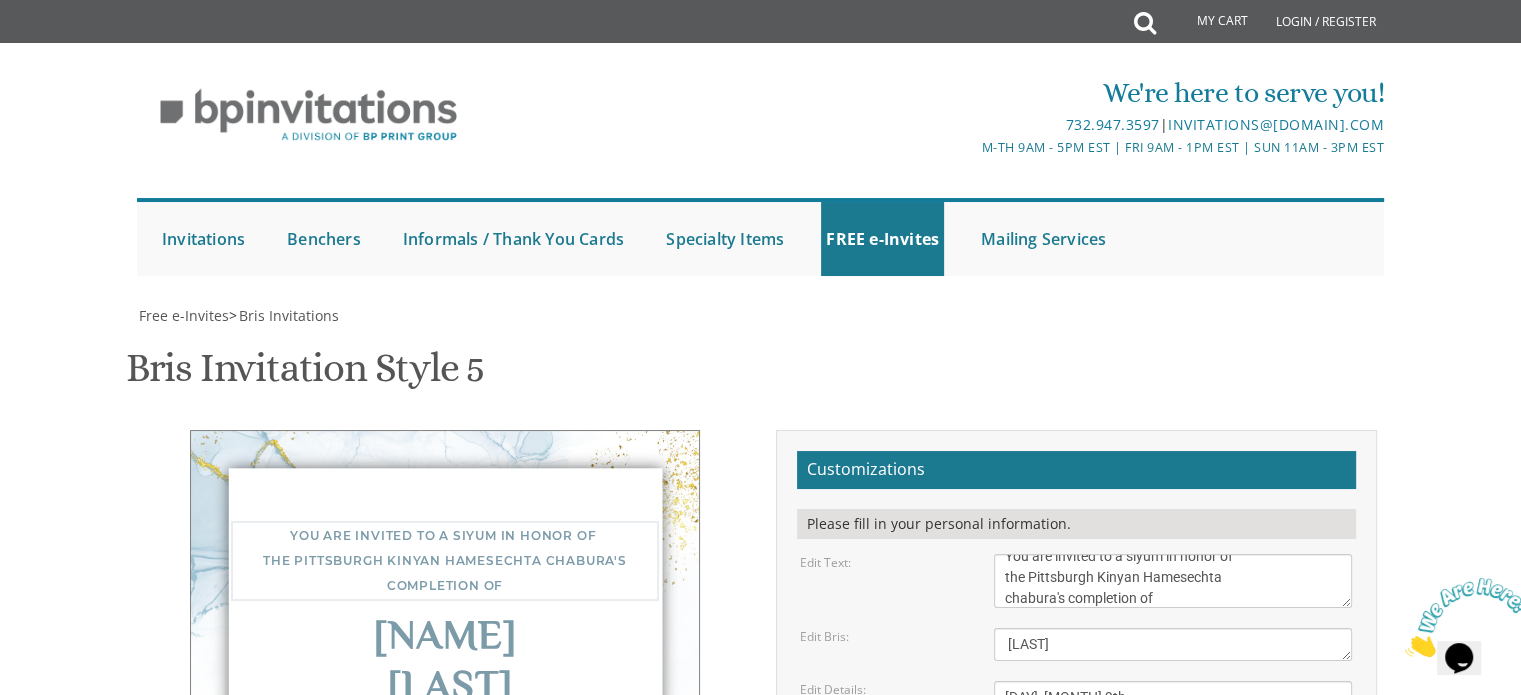type on "You are invited to a siyum in honor of
the Pittsburgh Kinyan Hamesechta
chabura's completion of" 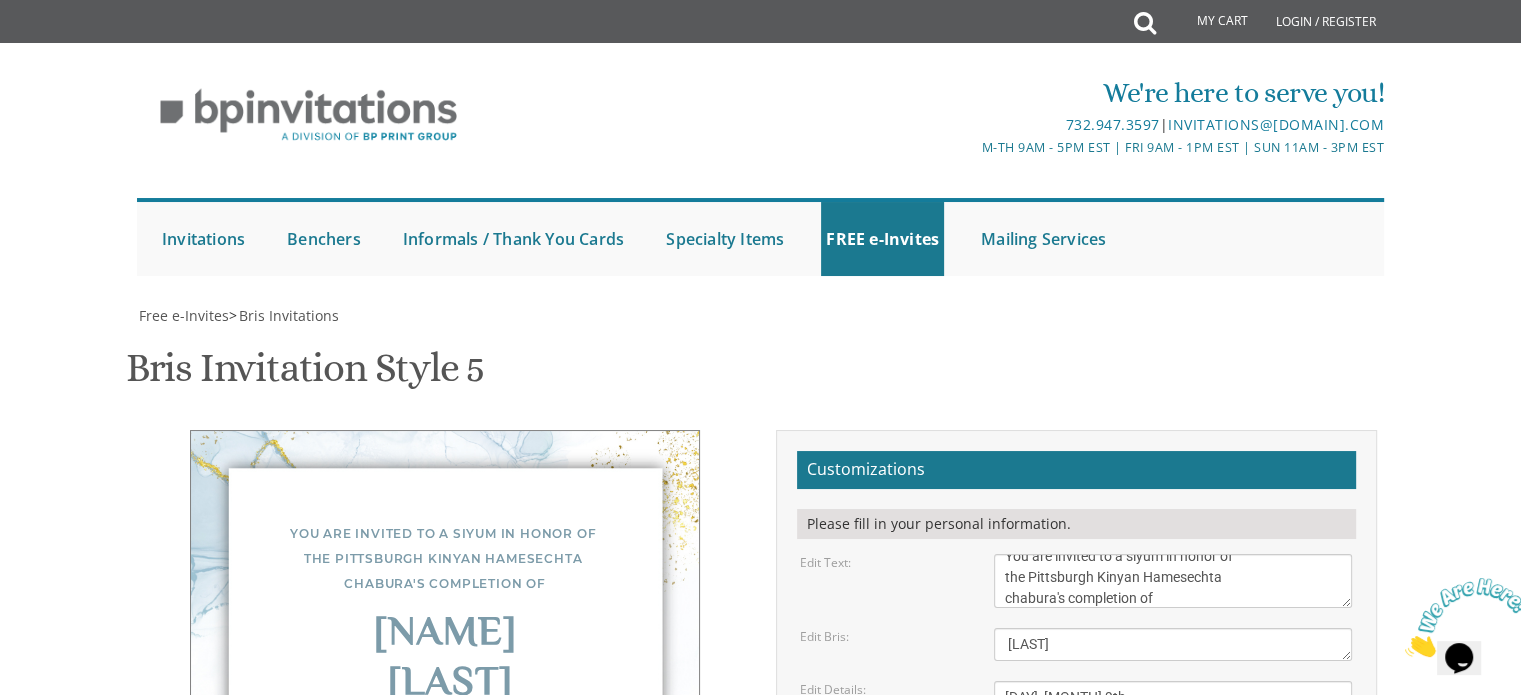 click on "Of our dear son/grandson
Sunday, December 1st
Shacharis at 7:00  •  Bris at 7:45
Bais Medrash Ohr Tuvia
969 East End Avenue • Lakewood, NJ" at bounding box center [1173, 739] 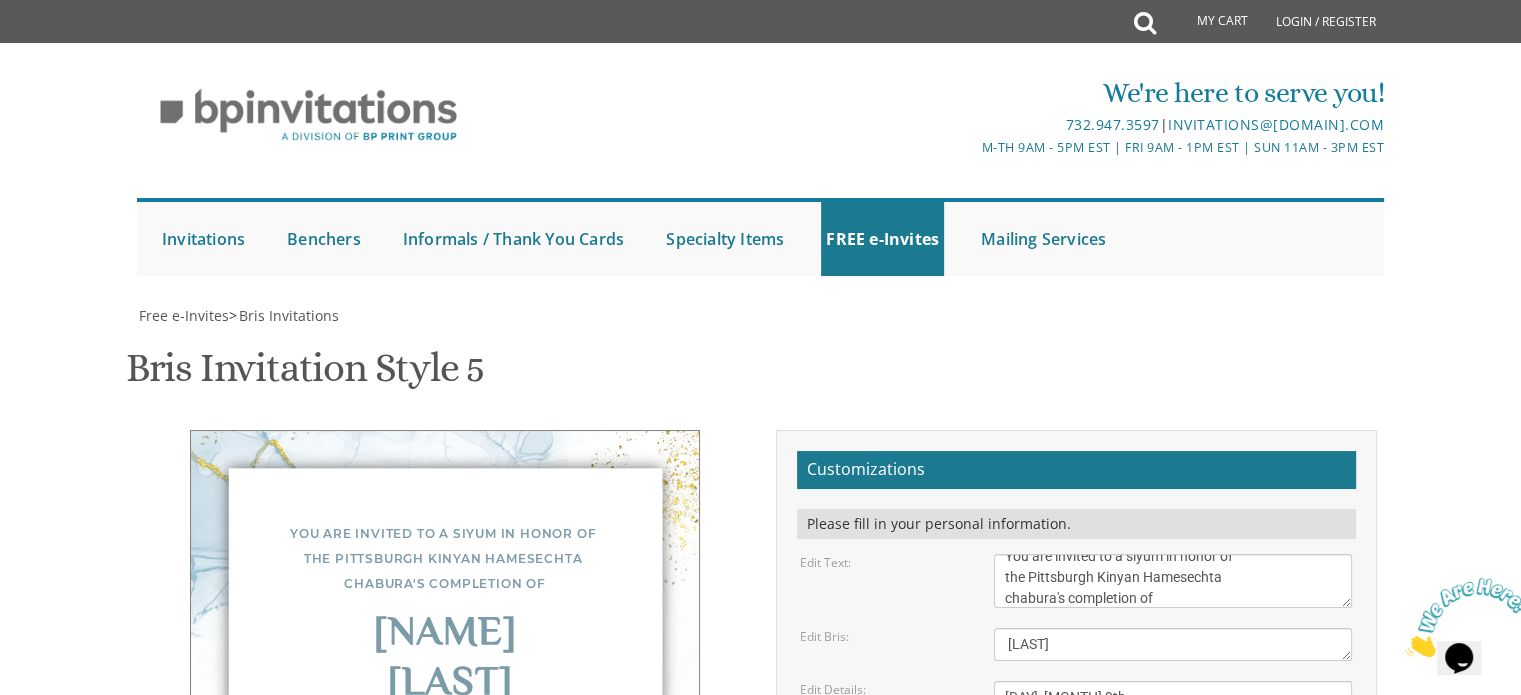 click on "You are invited to a siyum in honor of
the Pittsburgh Kinyan Hamesechta
chabura's completion of
Maseches
Megillah
Sunday, August 9th
5:15 pm  |  Overlook Shelter
Schenley Park  |  Pittsburgh, PA" at bounding box center (445, 659) 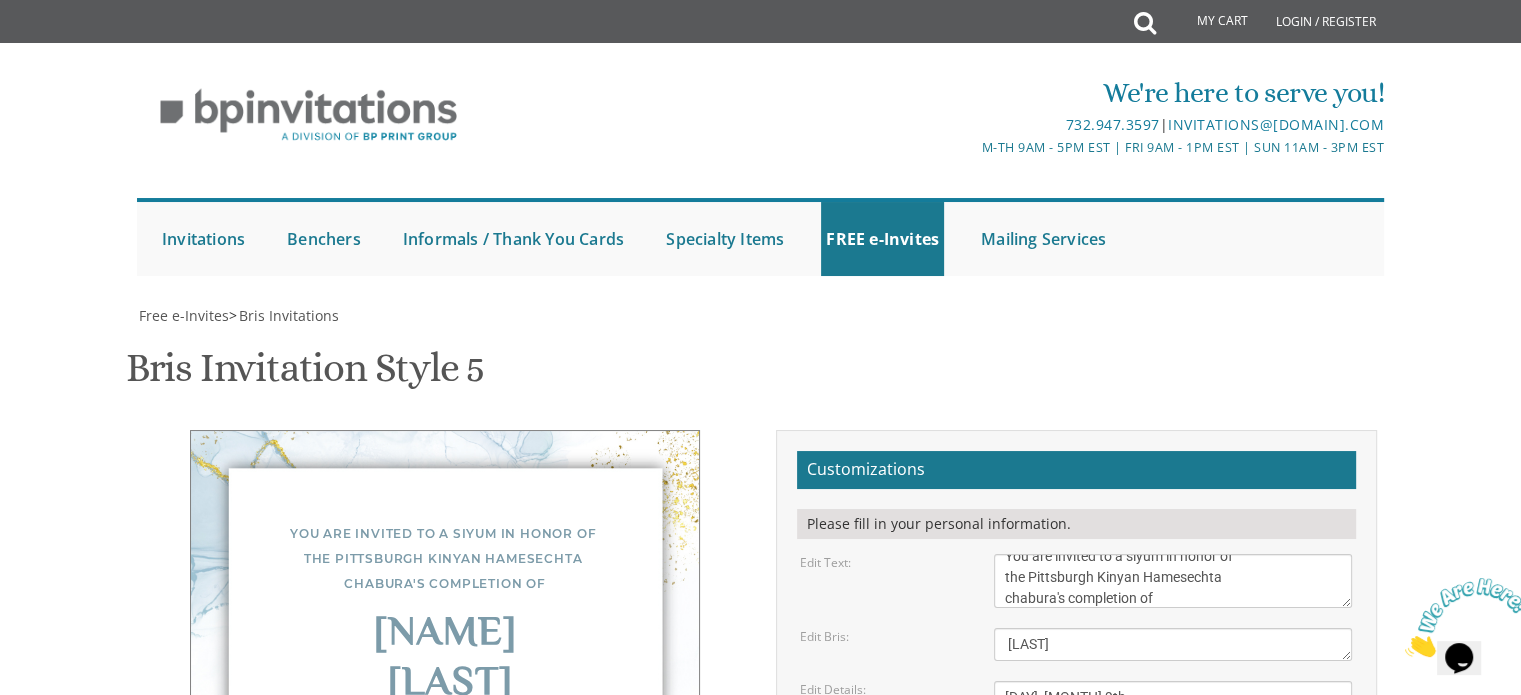 click on "Of our dear son/grandson
Sunday, December 1st
Shacharis at 7:00  •  Bris at 7:45
Bais Medrash Ohr Tuvia
969 East End Avenue • Lakewood, NJ" at bounding box center (1173, 739) 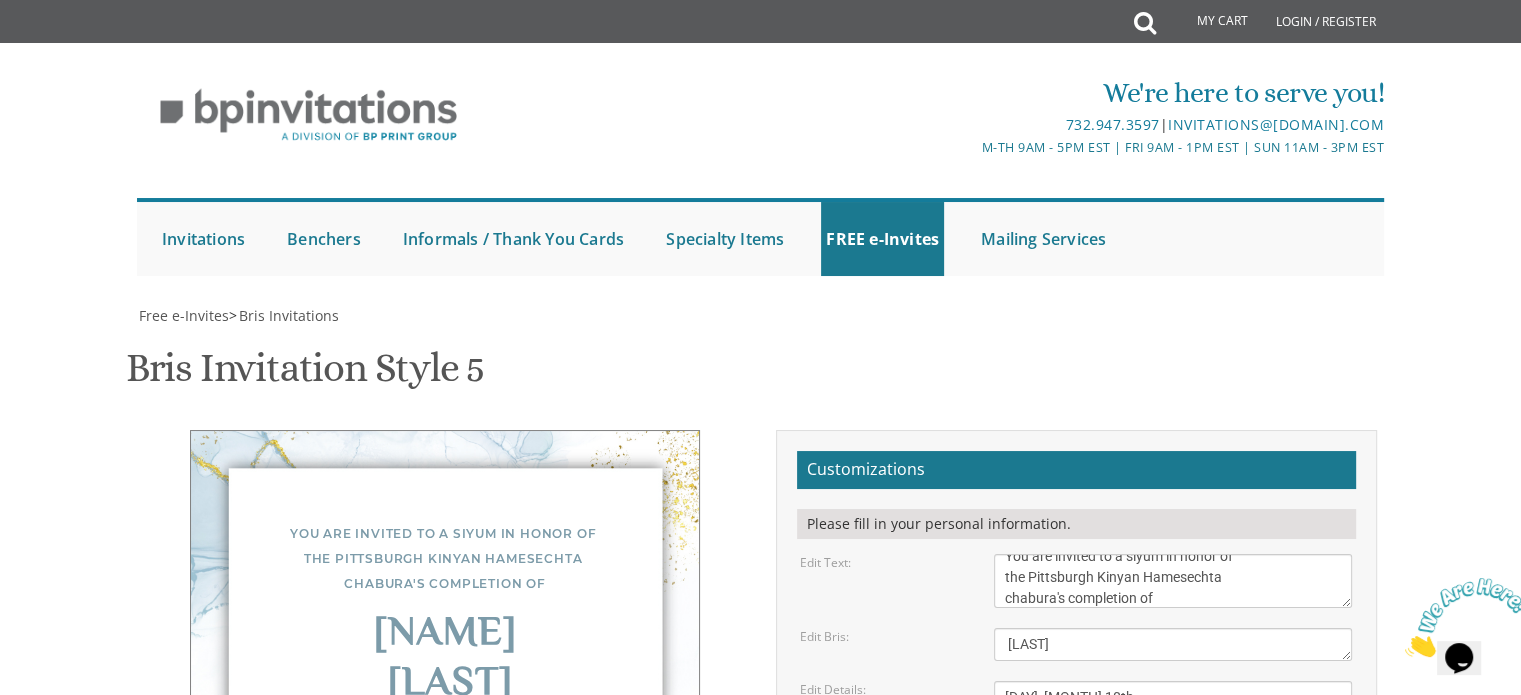 scroll, scrollTop: 590, scrollLeft: 0, axis: vertical 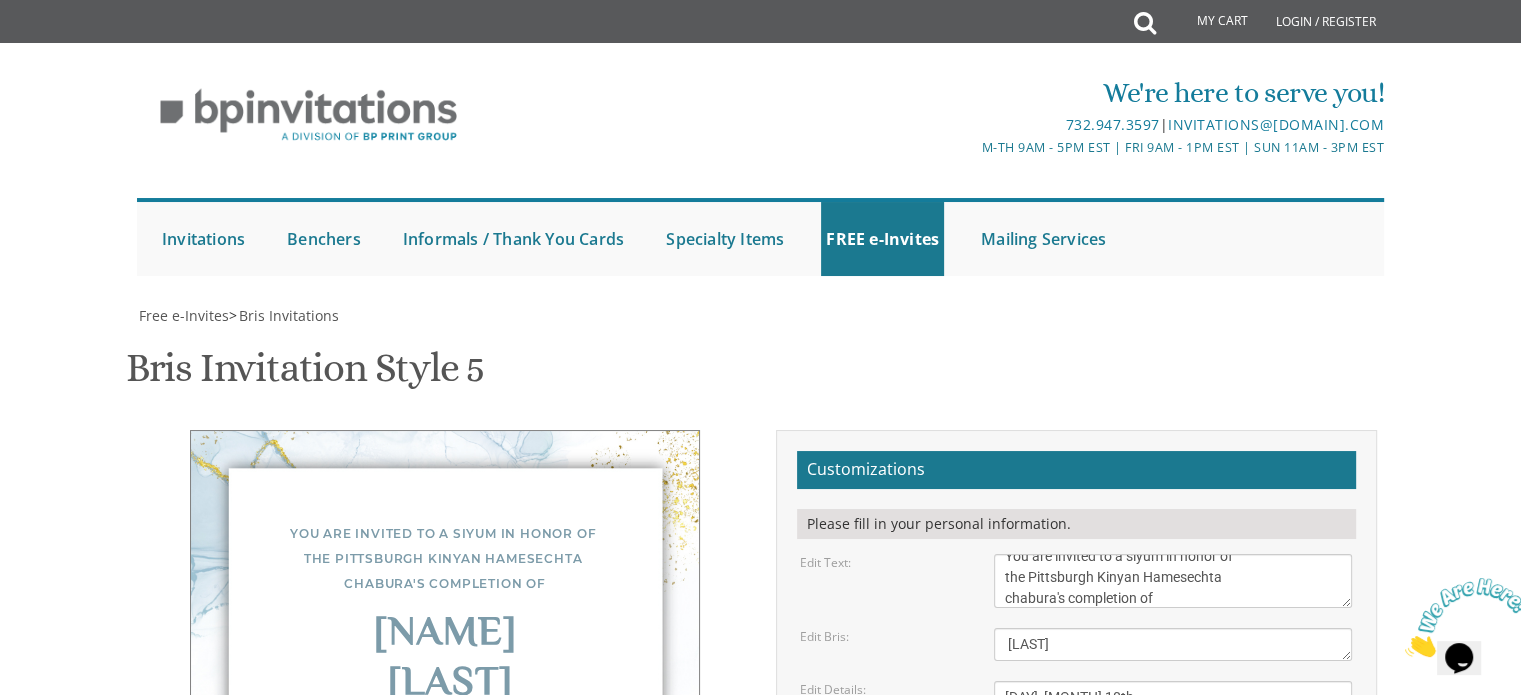 click on "Download Image" at bounding box center (971, 1046) 